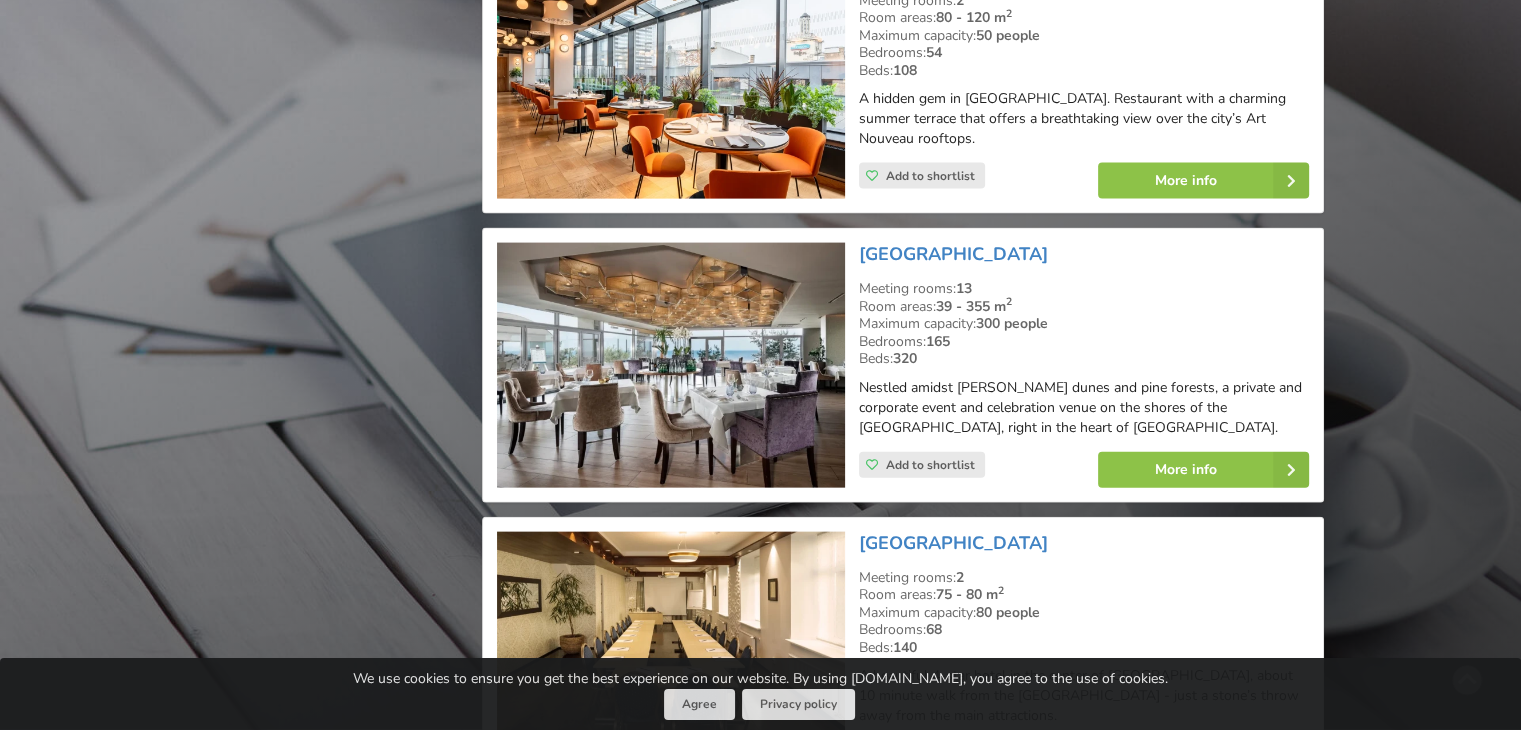 scroll, scrollTop: 4600, scrollLeft: 0, axis: vertical 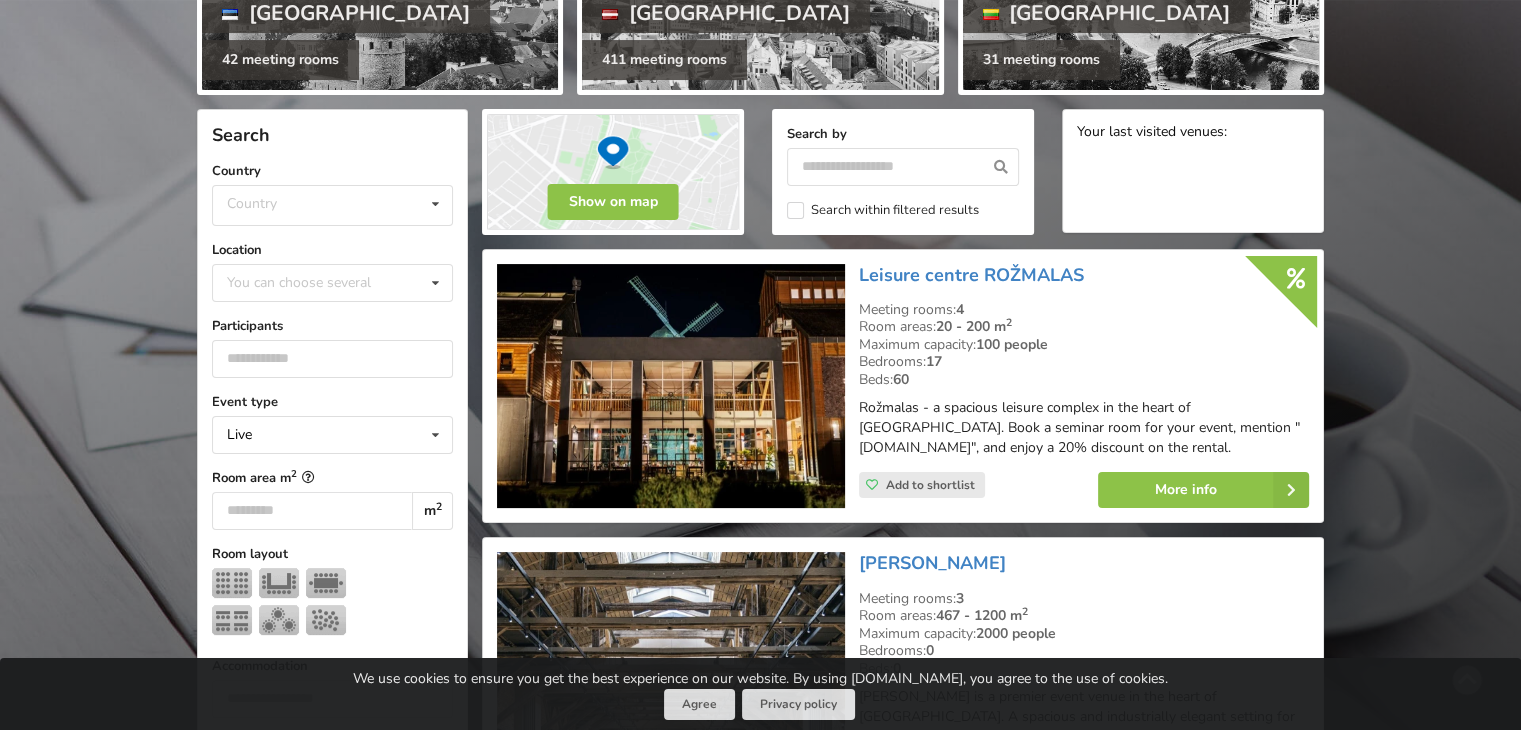 click on "Country" at bounding box center (332, 171) 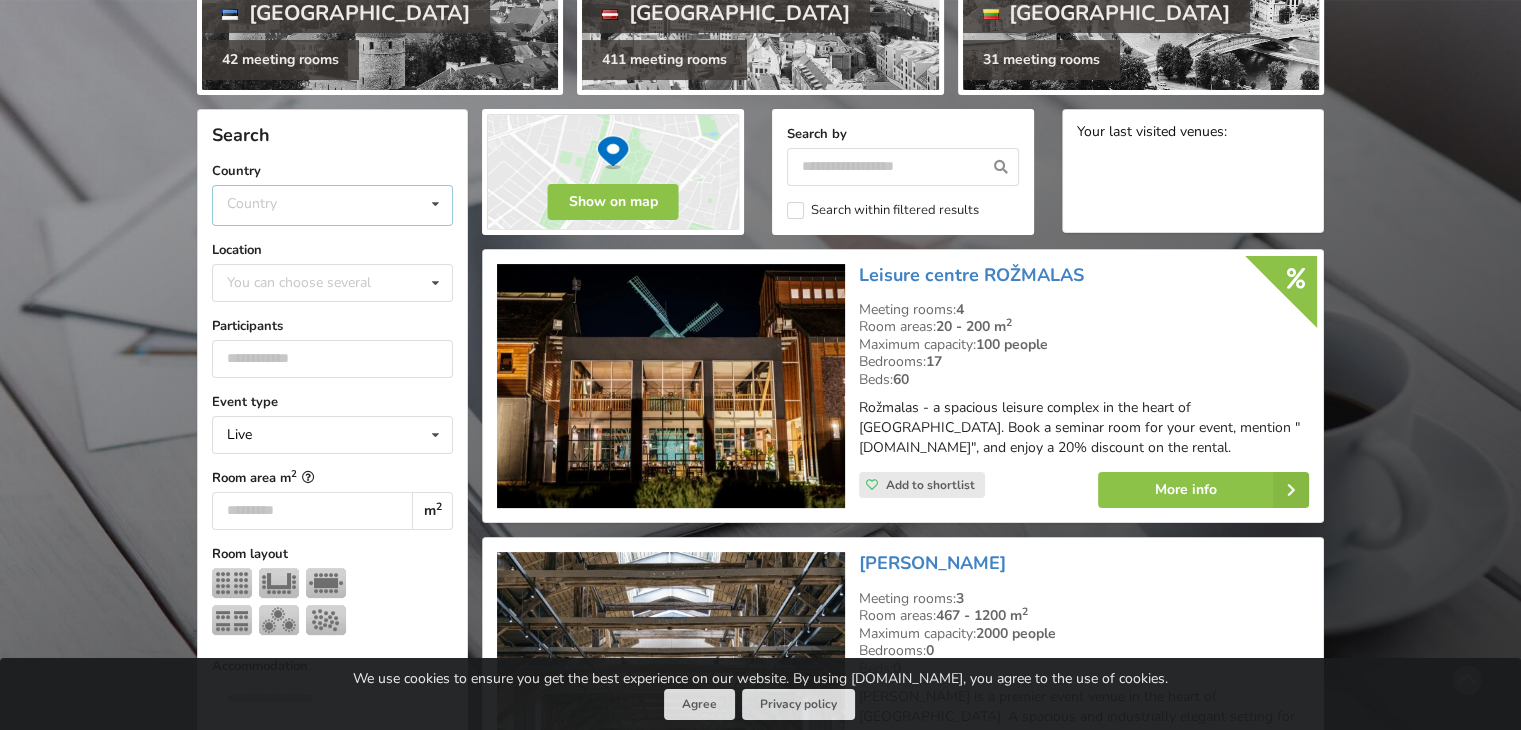 click on "Country   Estonia
Latvia
Lithuania" at bounding box center [332, 205] 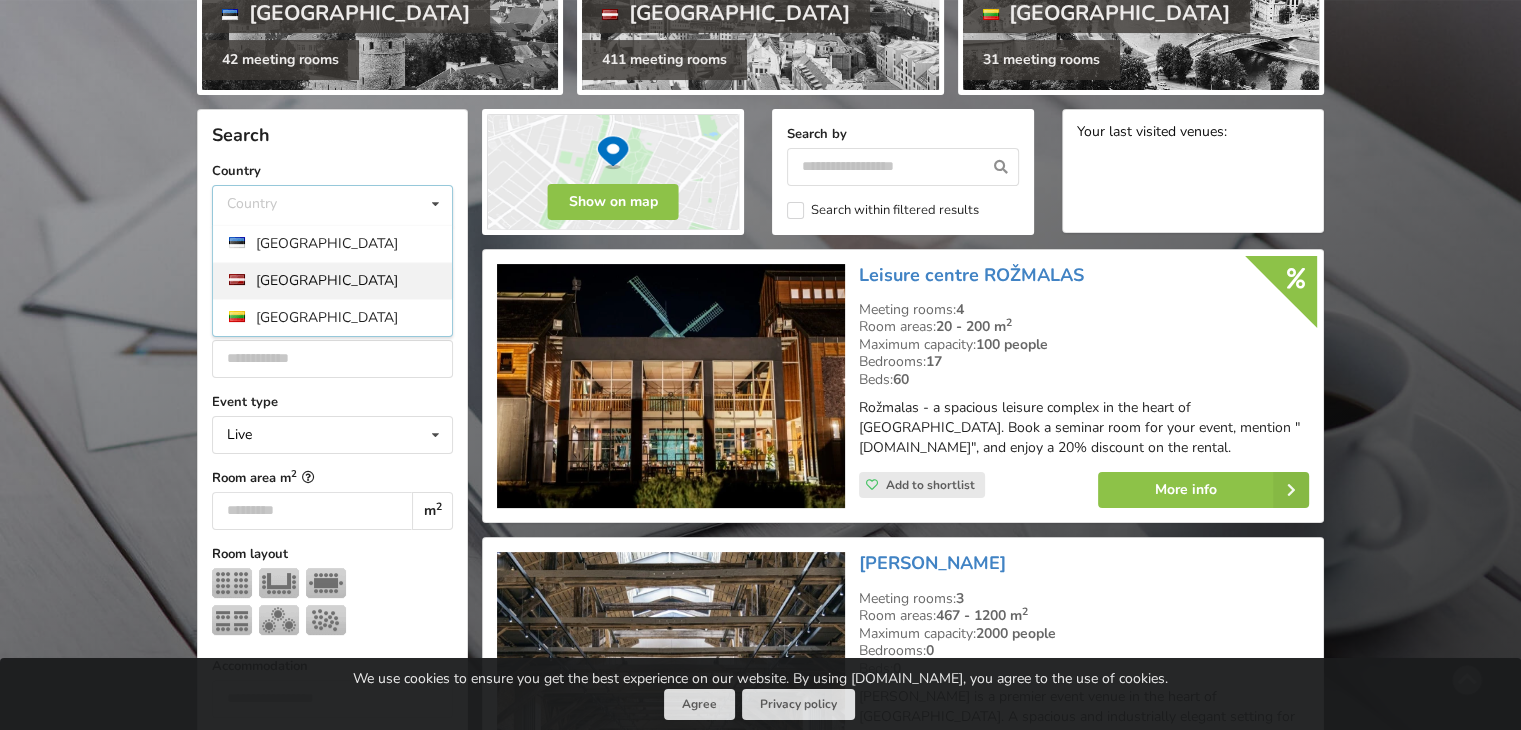 click on "[GEOGRAPHIC_DATA]" at bounding box center (332, 280) 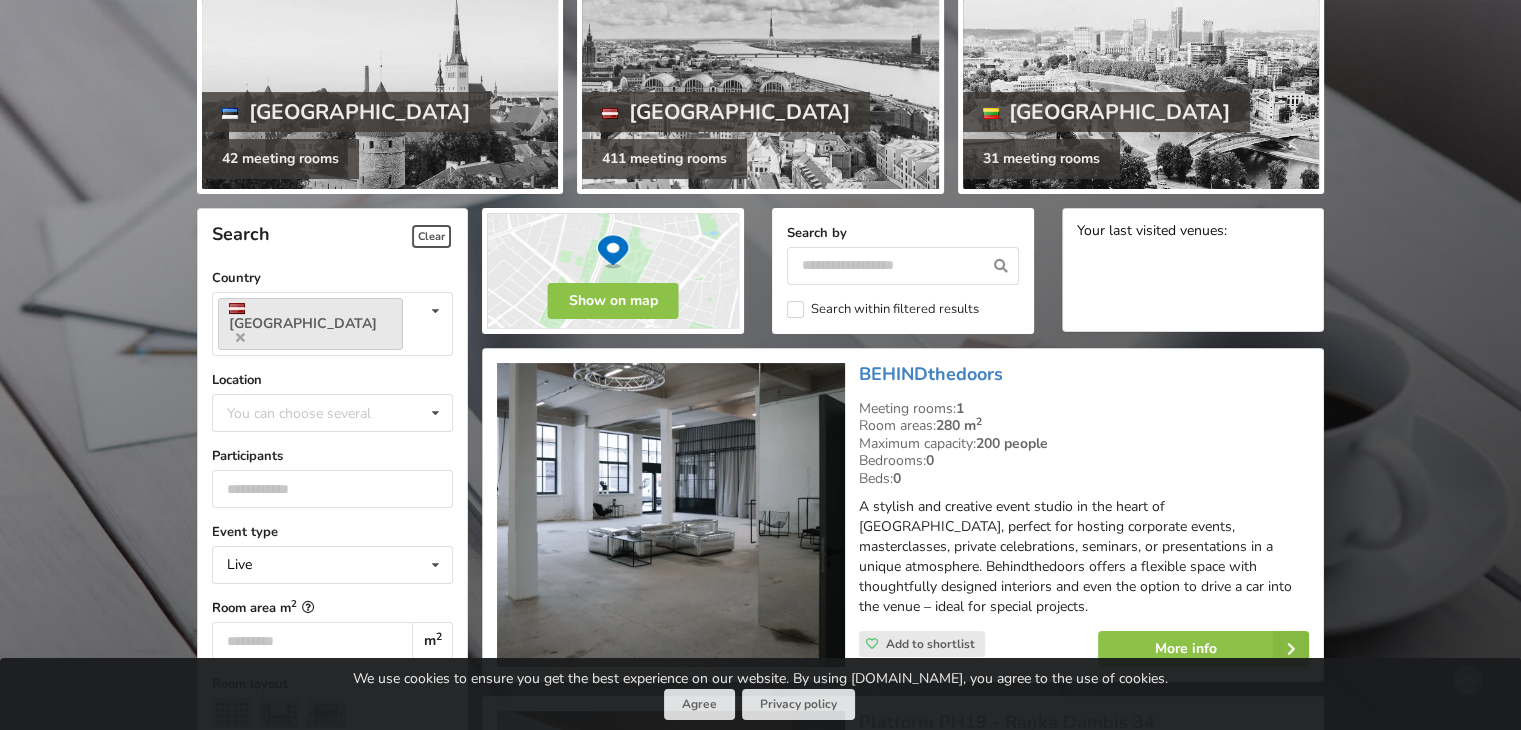 scroll, scrollTop: 0, scrollLeft: 0, axis: both 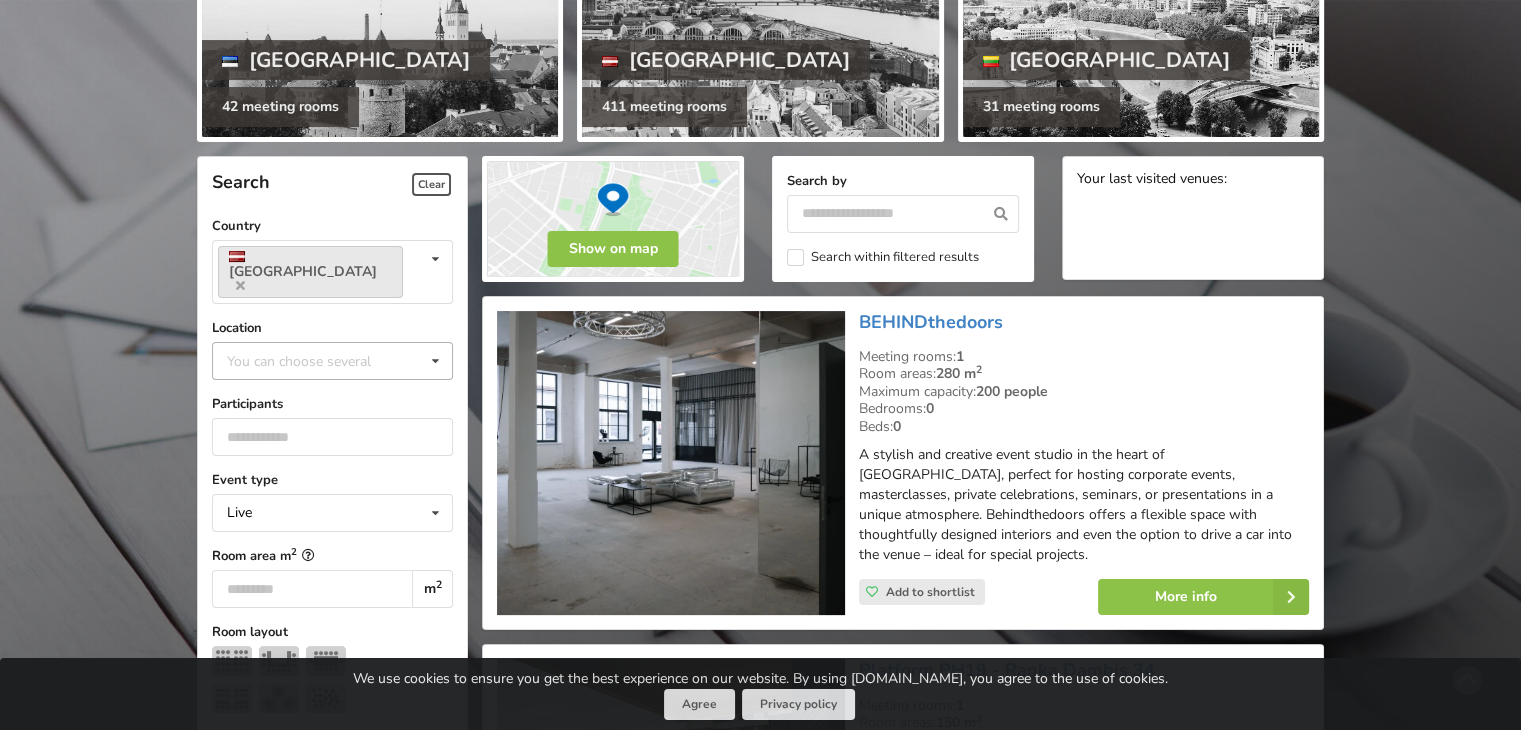 click on "You can choose several" at bounding box center [319, 360] 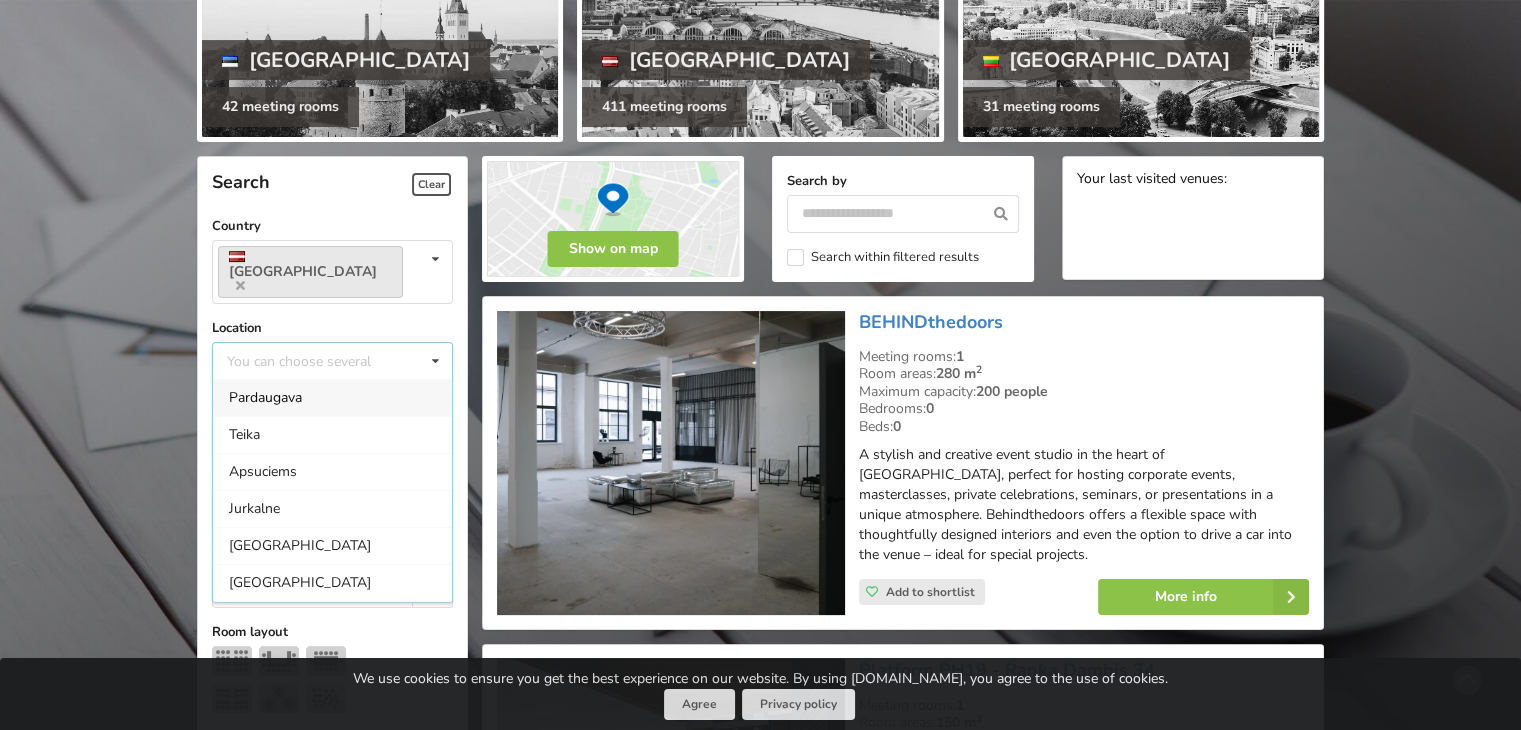click on "Find your perfect event space
Discover. Request for proposal. Book. No commission. No intermediation.
Estonia
42 meeting rooms
Latvia
411 meeting rooms
Lithuania
31 meeting rooms
Search   Clear   Country       Latvia Country   Estonia
Latvia
Lithuania
Location       You can choose several
Pardaugava
Teika    Participants" at bounding box center (760, 2319) 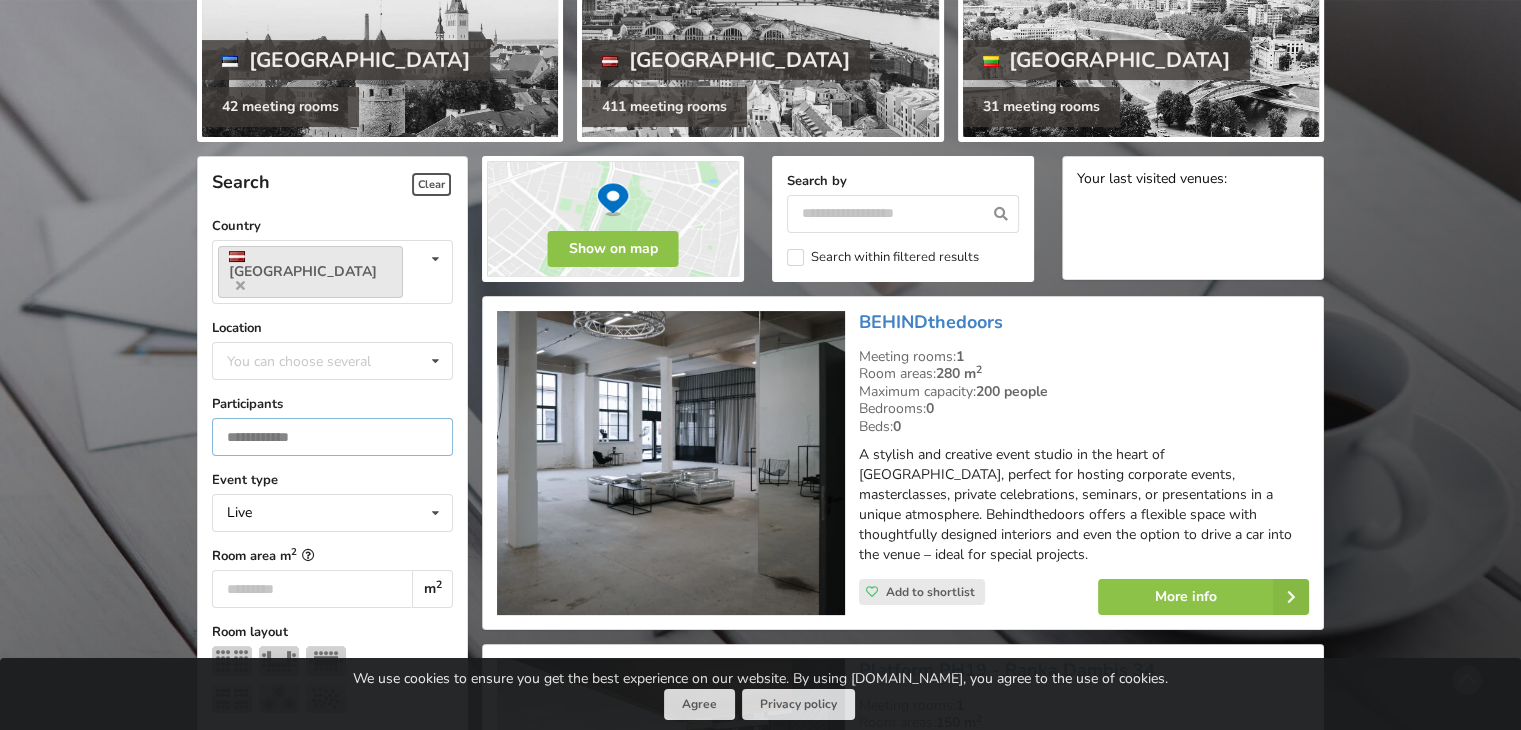click at bounding box center [332, 437] 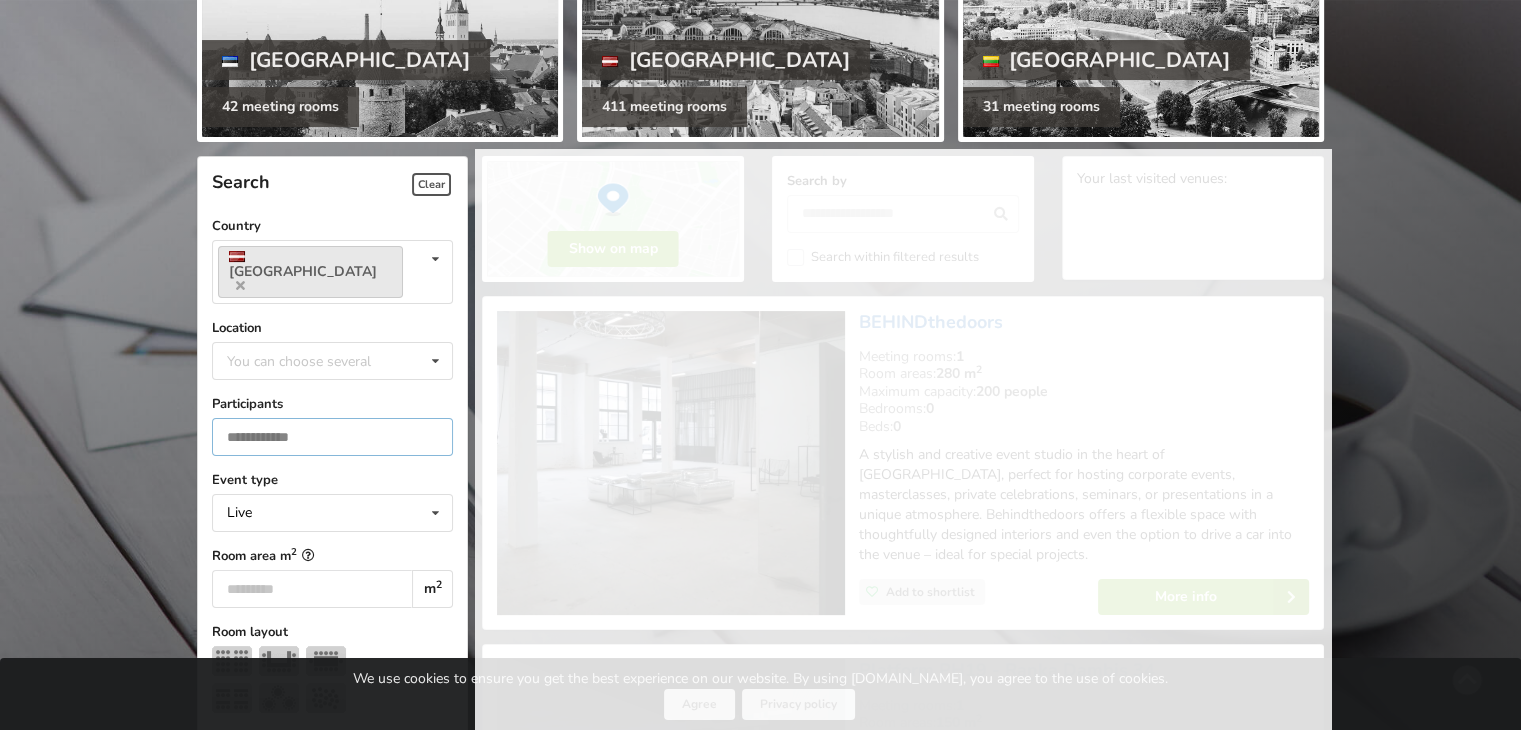 click on "*" at bounding box center [332, 437] 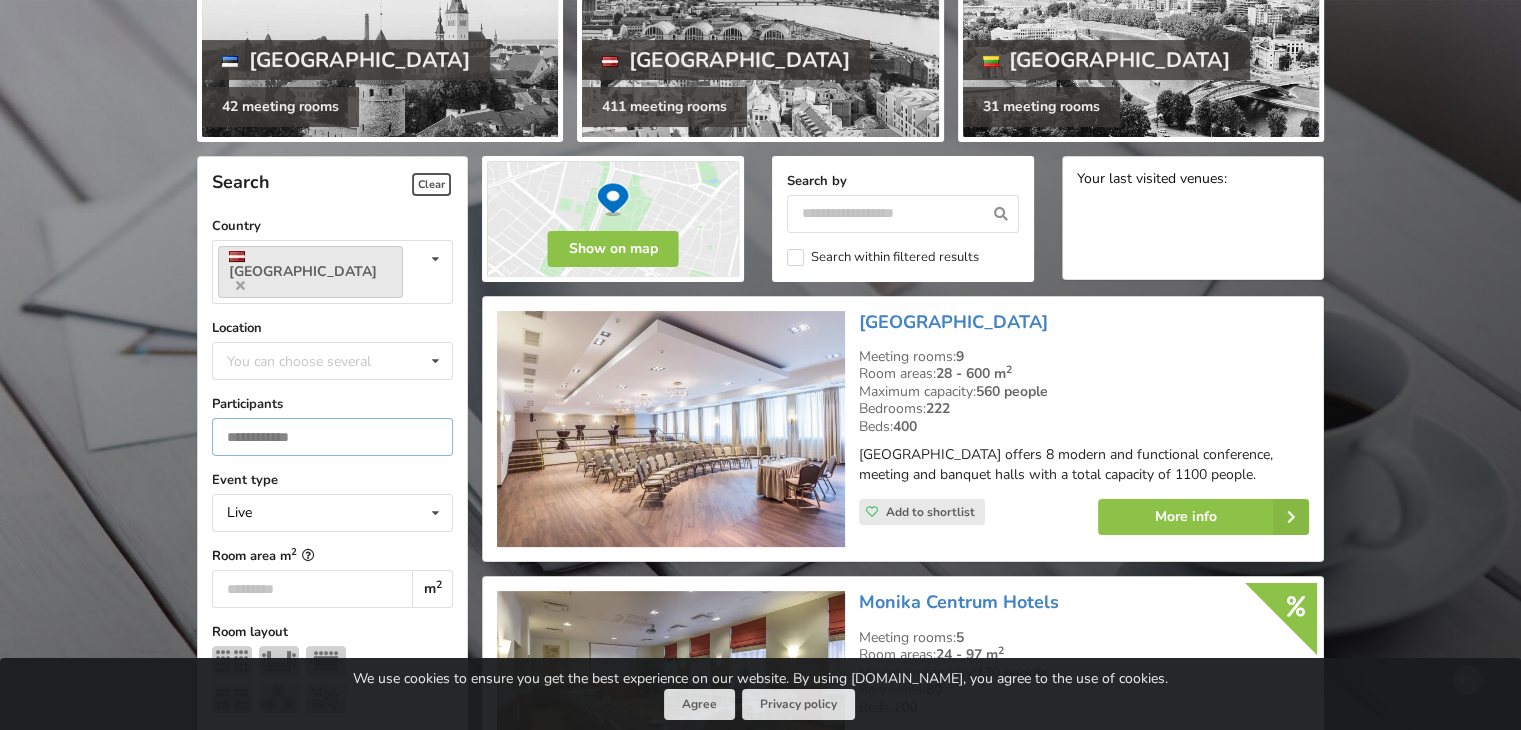 scroll, scrollTop: 448, scrollLeft: 0, axis: vertical 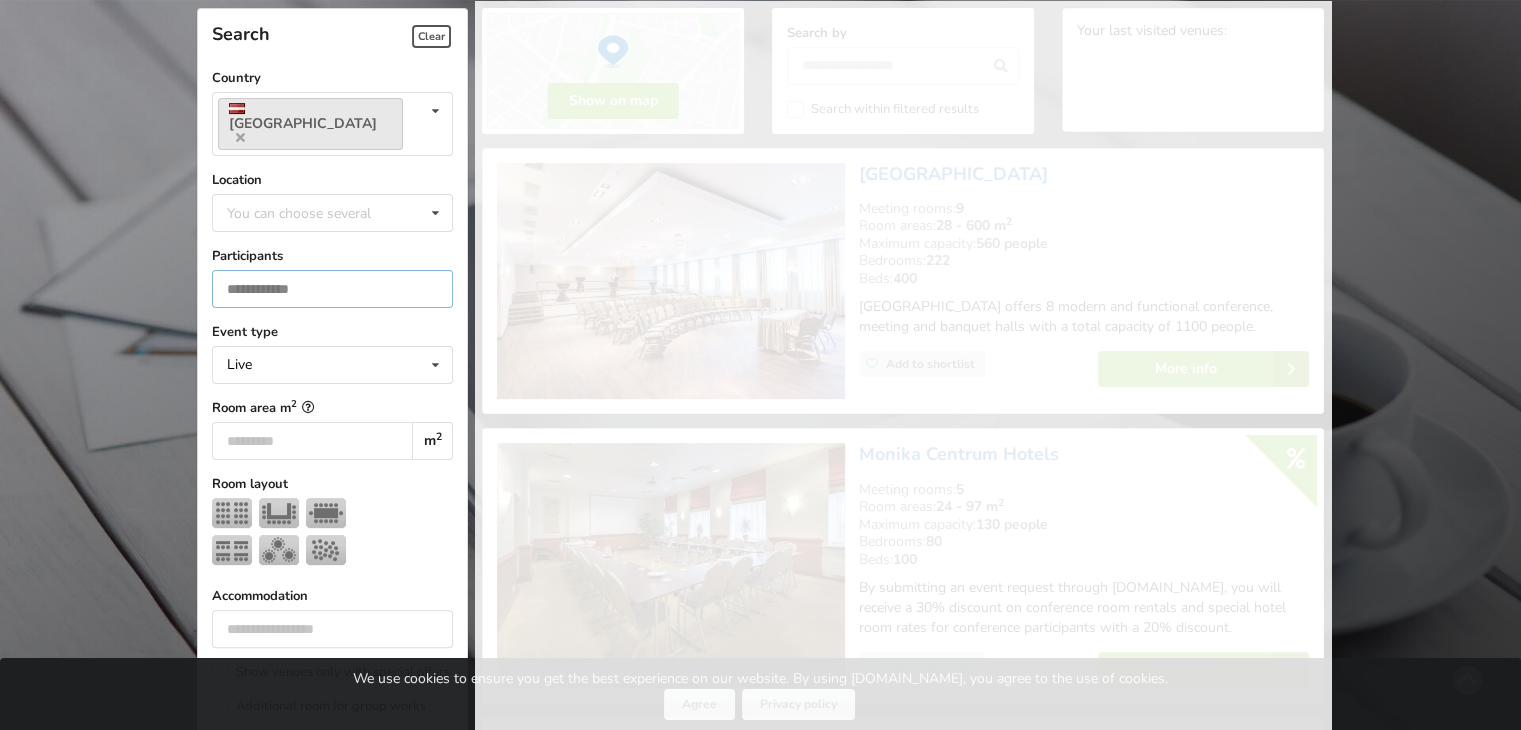 click on "*" at bounding box center [332, 289] 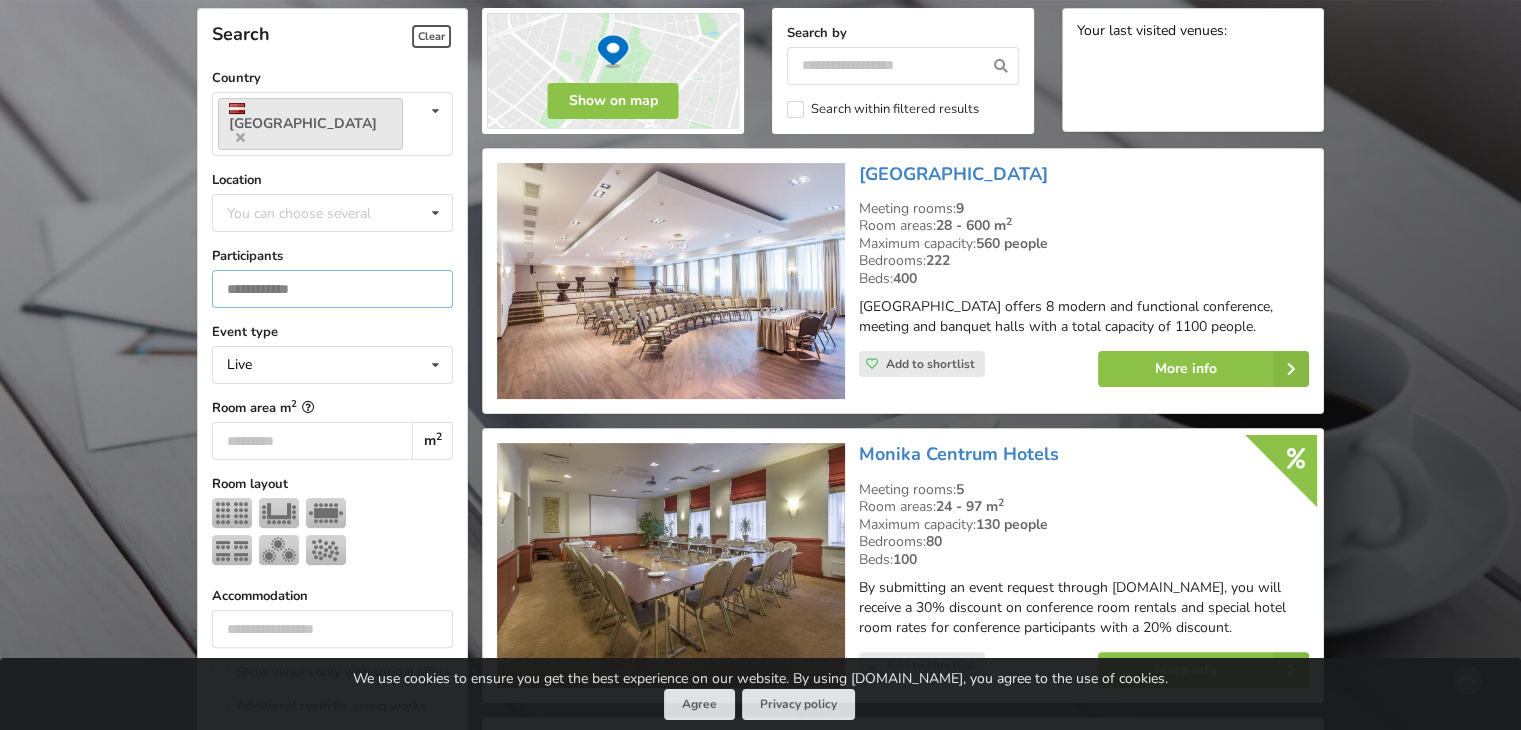 click on "*" at bounding box center [332, 289] 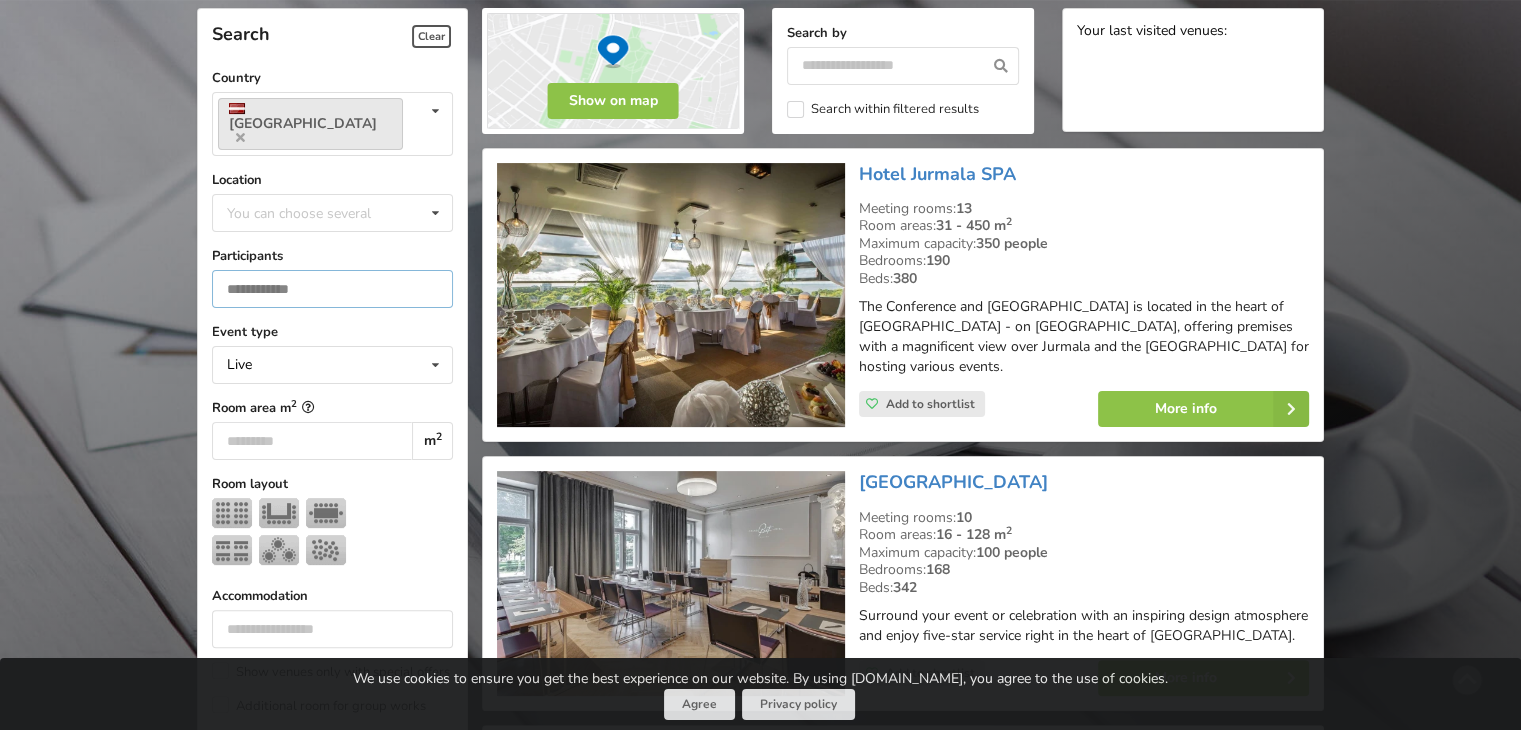 click on "**" at bounding box center (332, 289) 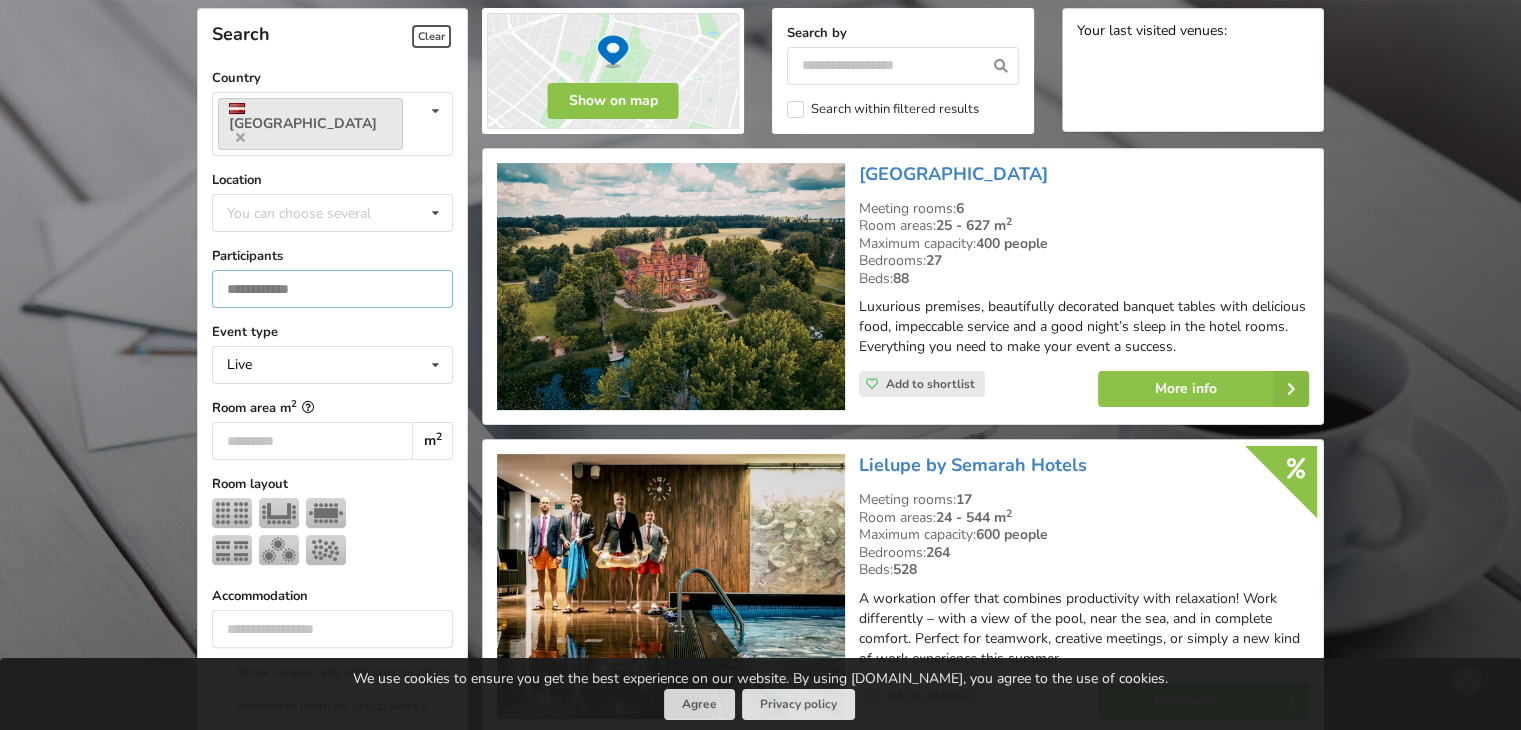 click on "**" at bounding box center (332, 289) 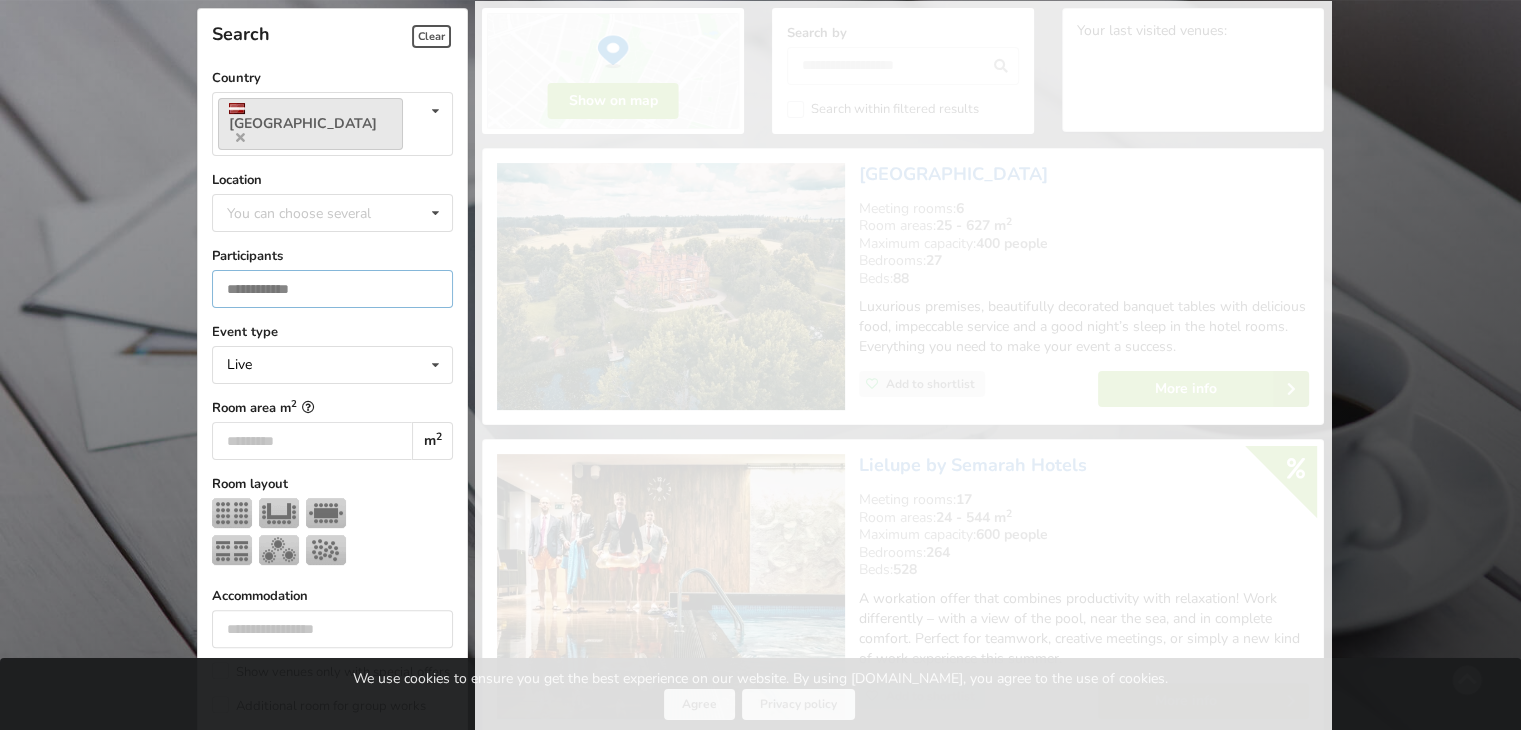 click on "**" at bounding box center (332, 289) 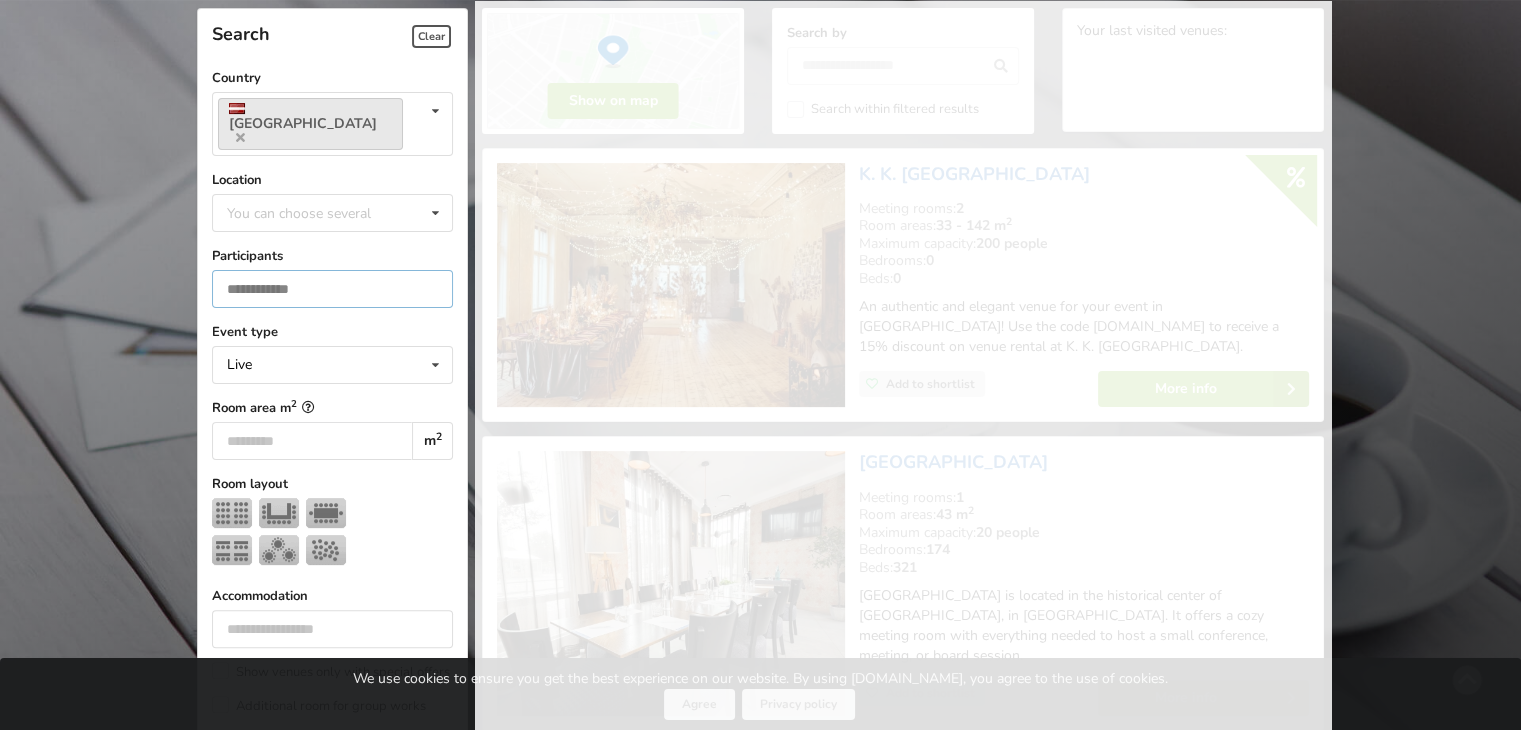 click on "**" at bounding box center (332, 289) 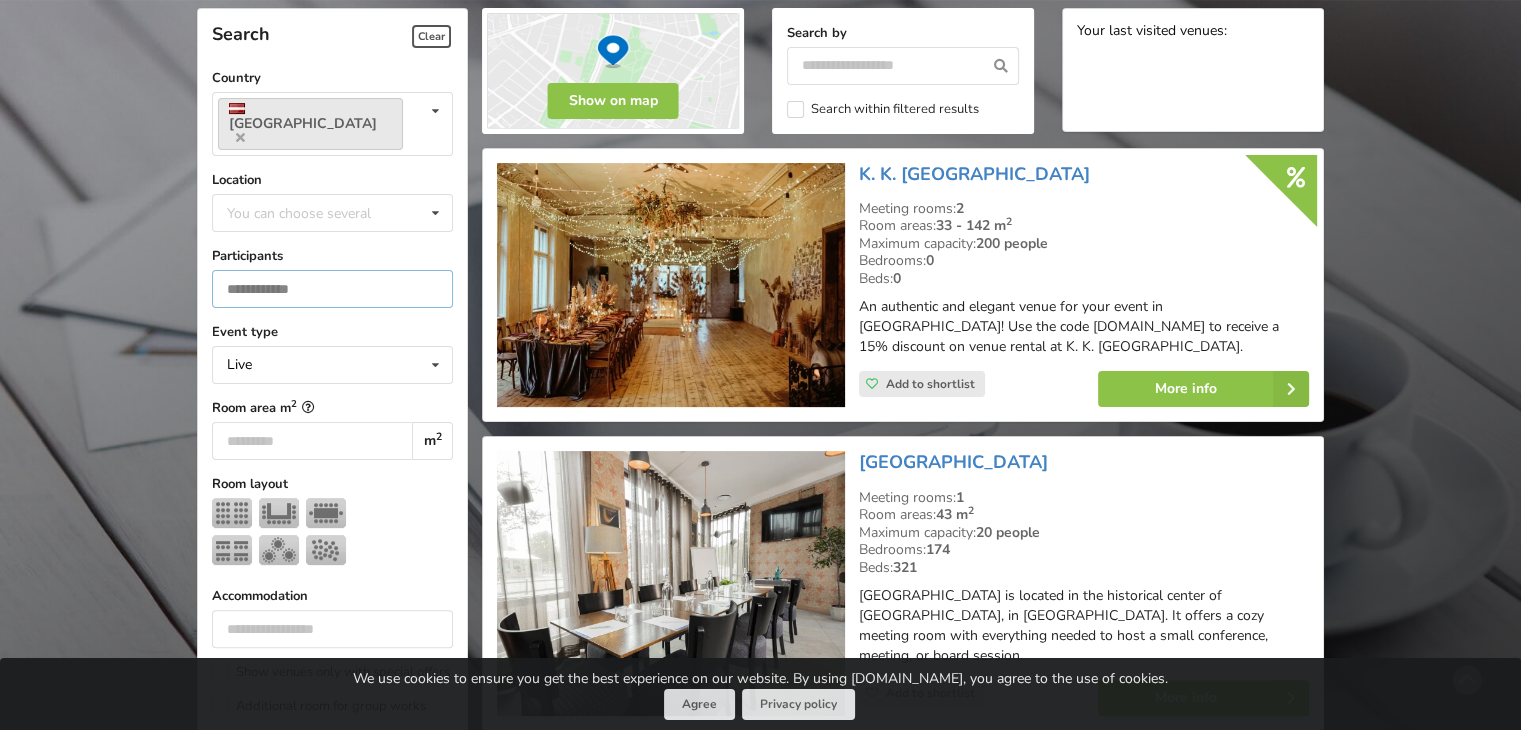 type on "**" 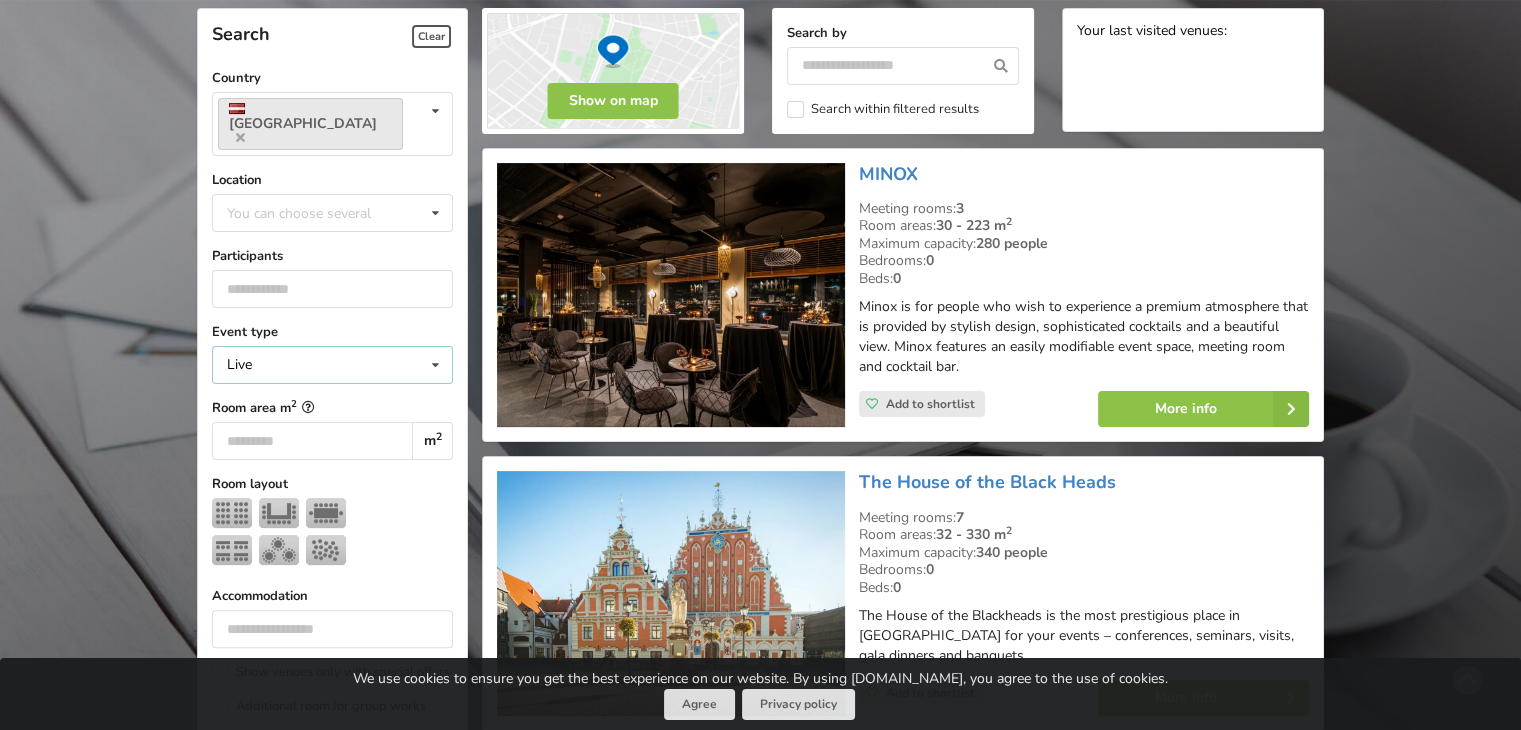 click at bounding box center (435, 365) 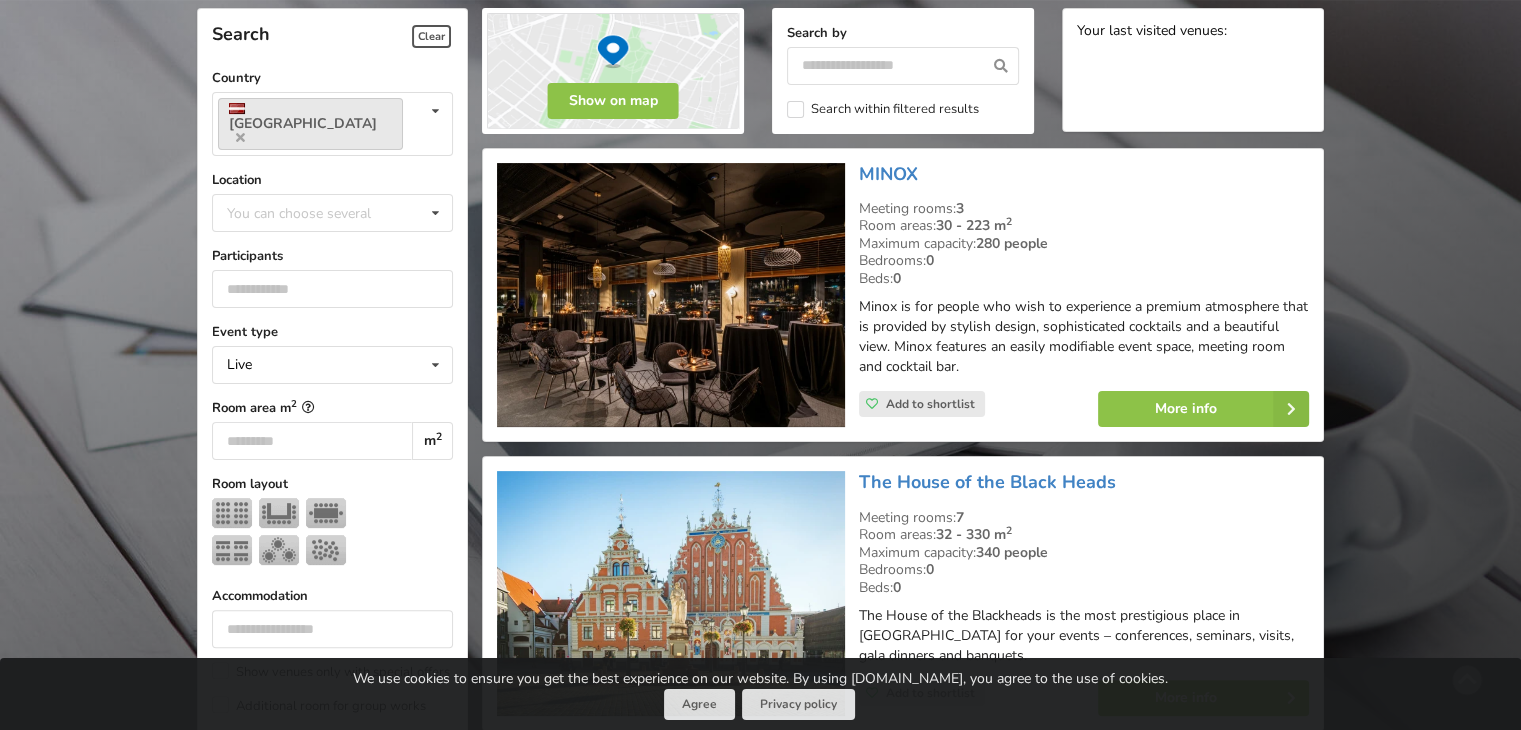 click on "Find your perfect event space
Discover. Request for proposal. Book. No commission. No intermediation.
Estonia
42 meeting rooms
Latvia
411 meeting rooms
Lithuania
31 meeting rooms
Search   Clear   Country       Latvia Country   Estonia
Latvia
Lithuania
Location       You can choose several
Pardaugava
Teika    Participants   **" at bounding box center [760, 2137] 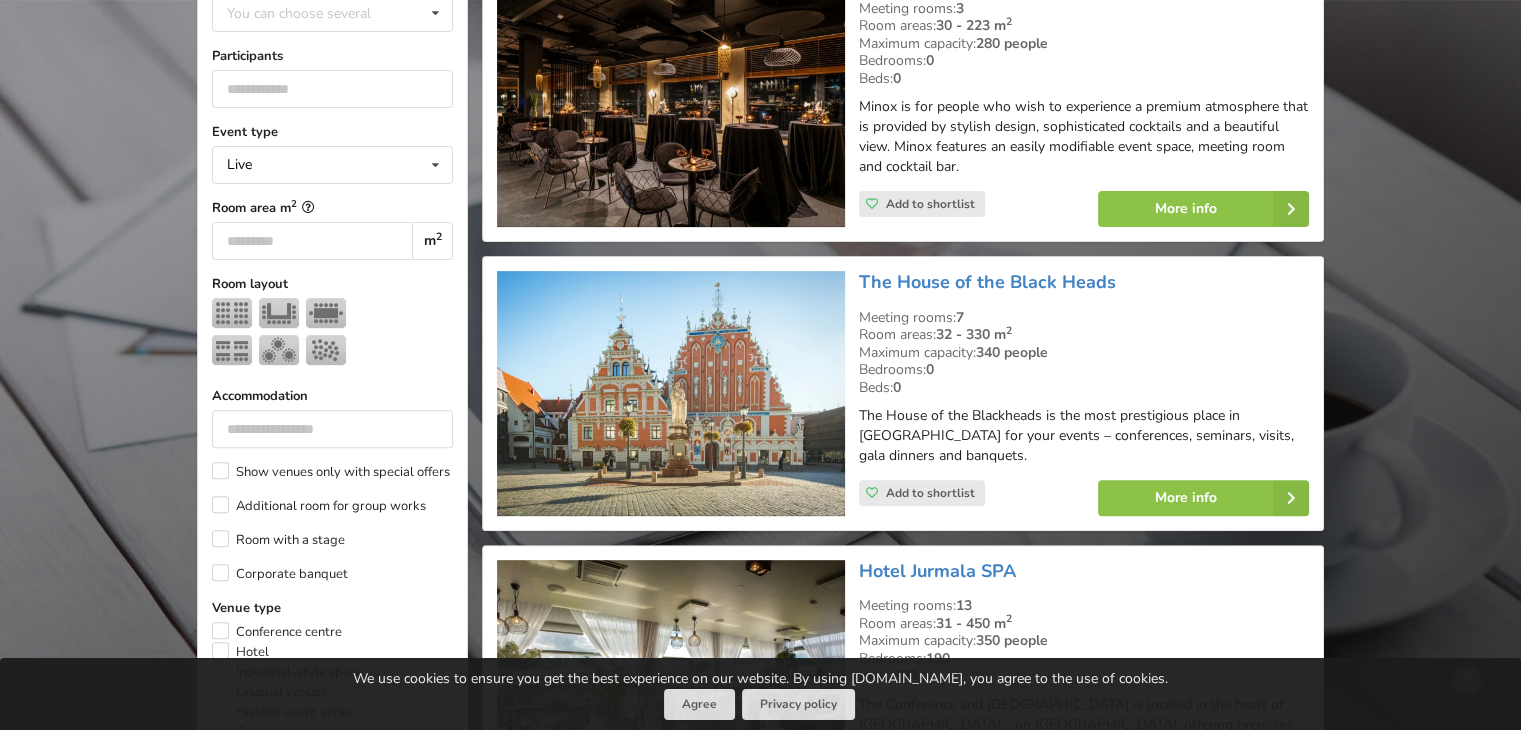 scroll, scrollTop: 548, scrollLeft: 0, axis: vertical 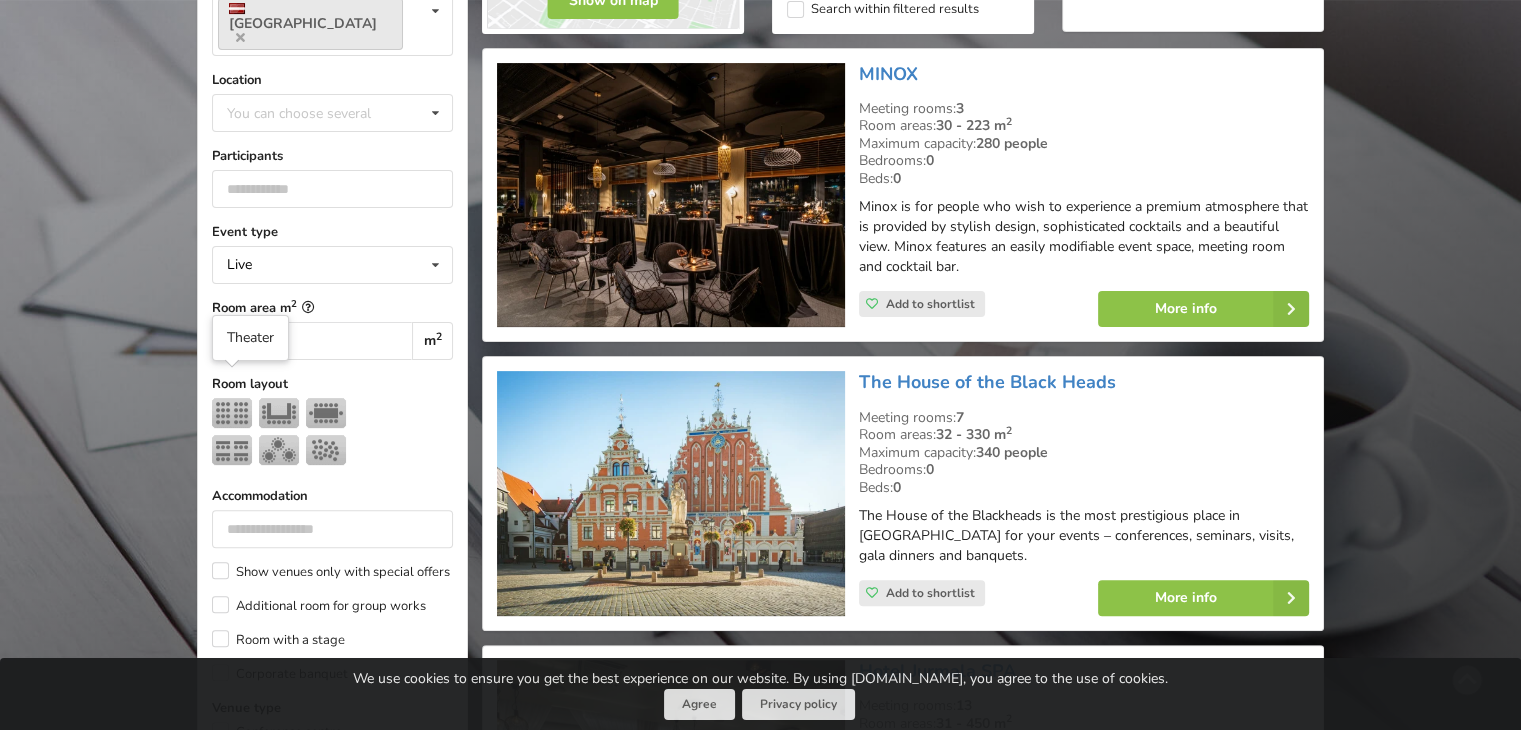 click at bounding box center (232, 413) 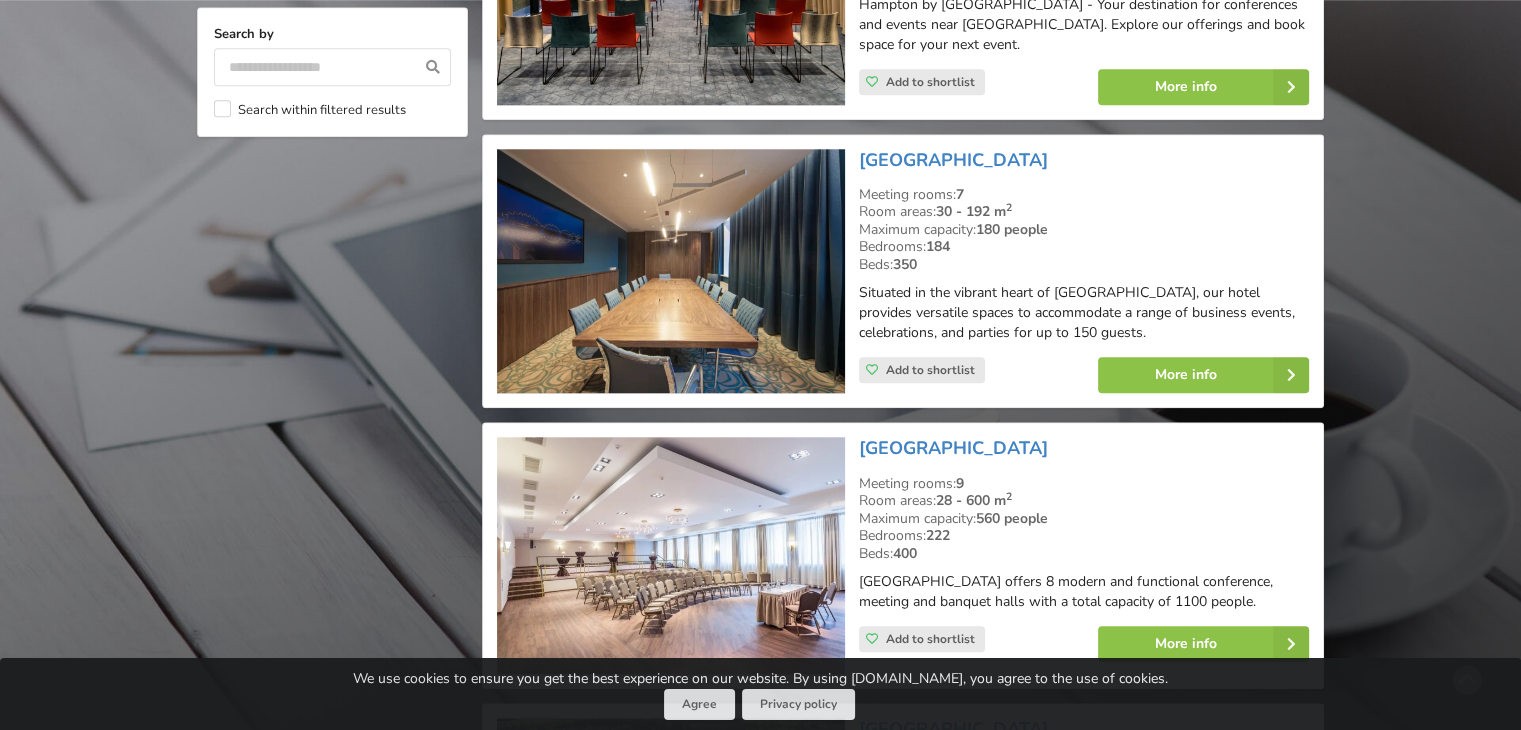 scroll, scrollTop: 2148, scrollLeft: 0, axis: vertical 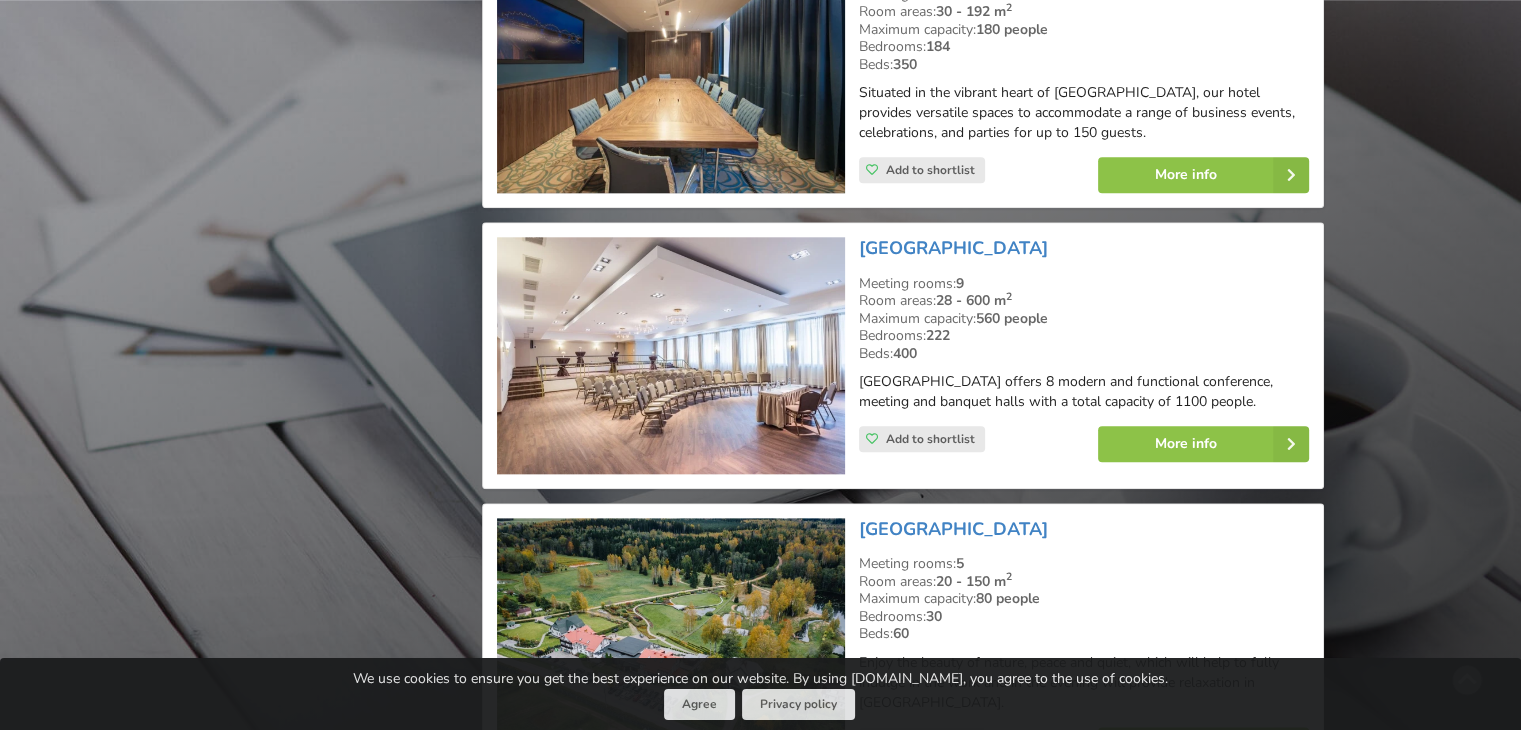 click at bounding box center [670, 355] 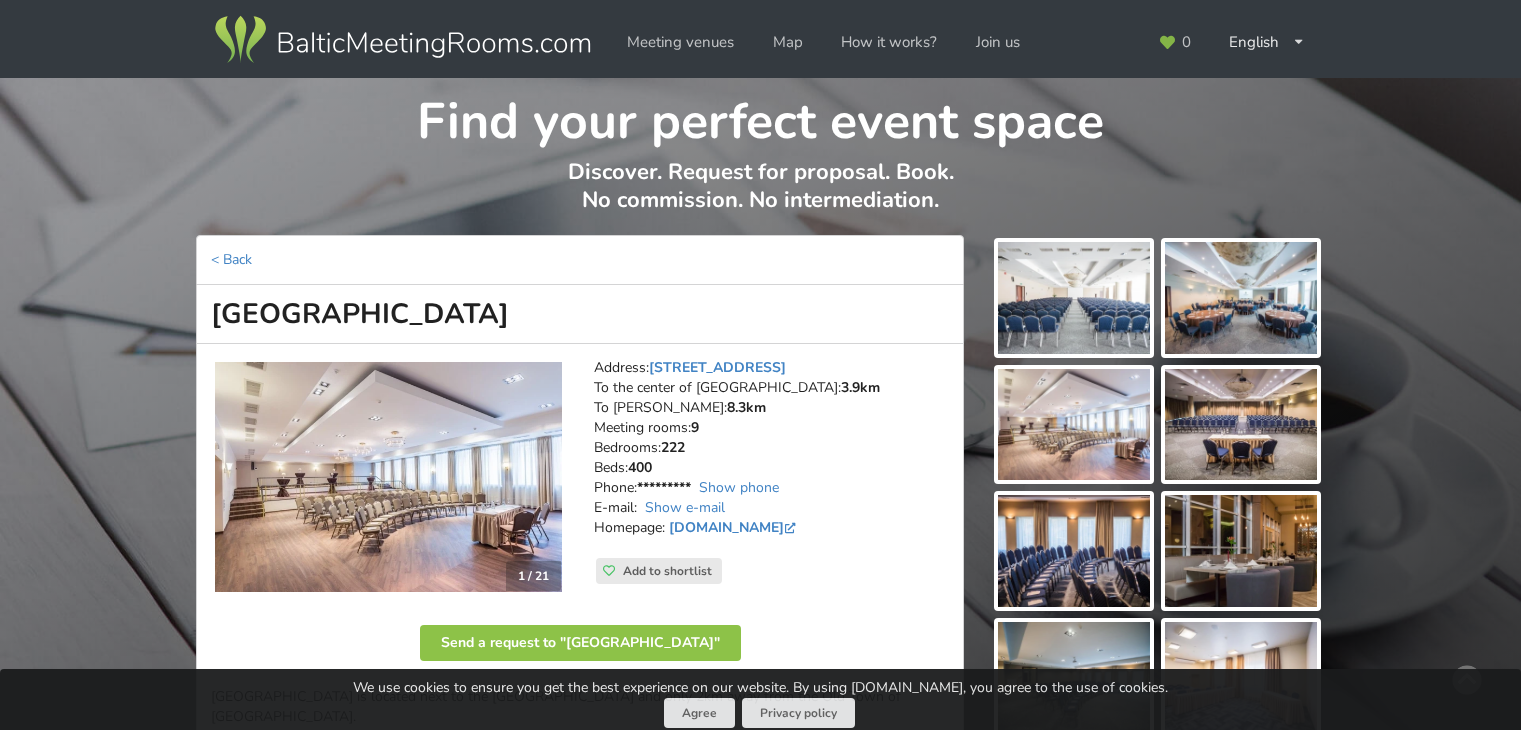 scroll, scrollTop: 0, scrollLeft: 0, axis: both 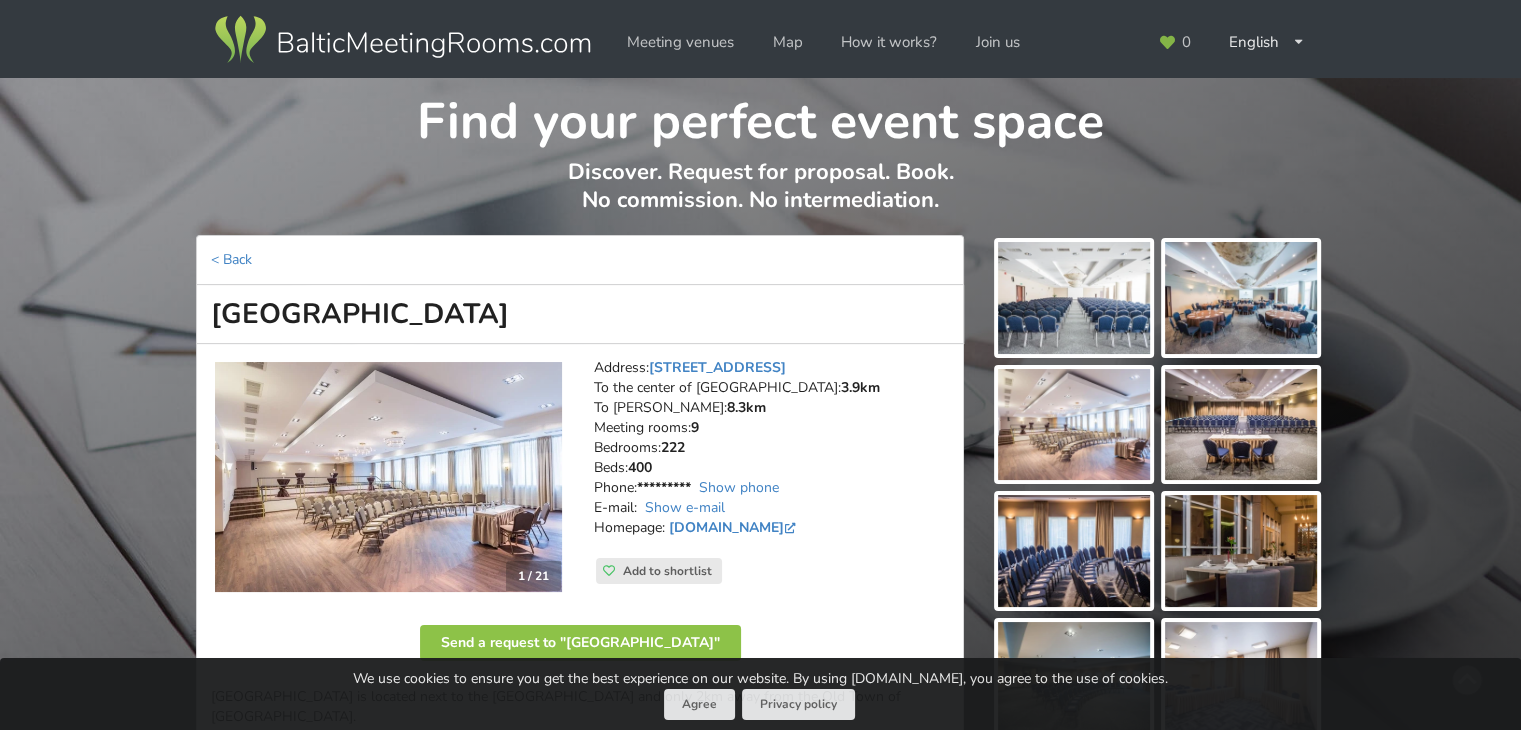 click at bounding box center [388, 477] 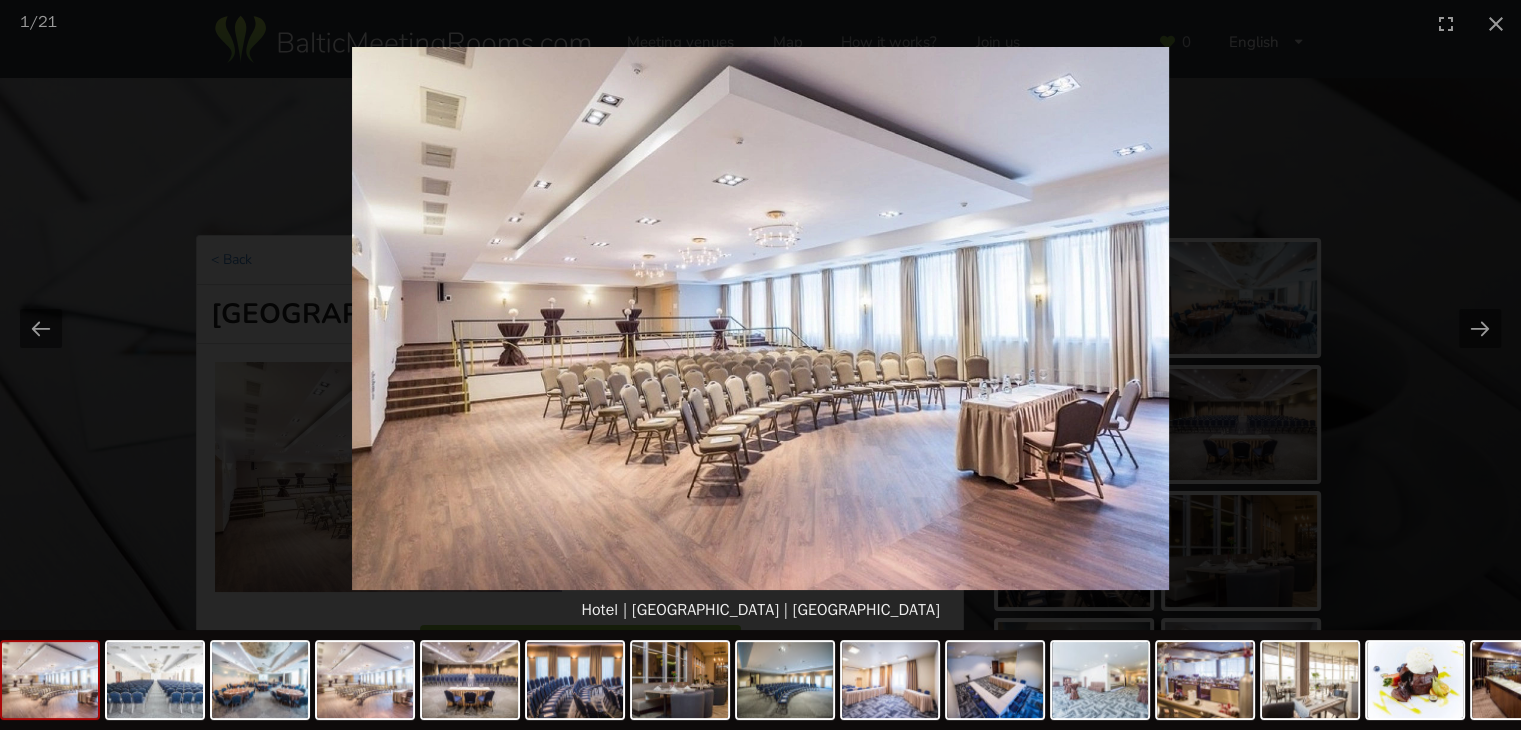 scroll, scrollTop: 0, scrollLeft: 0, axis: both 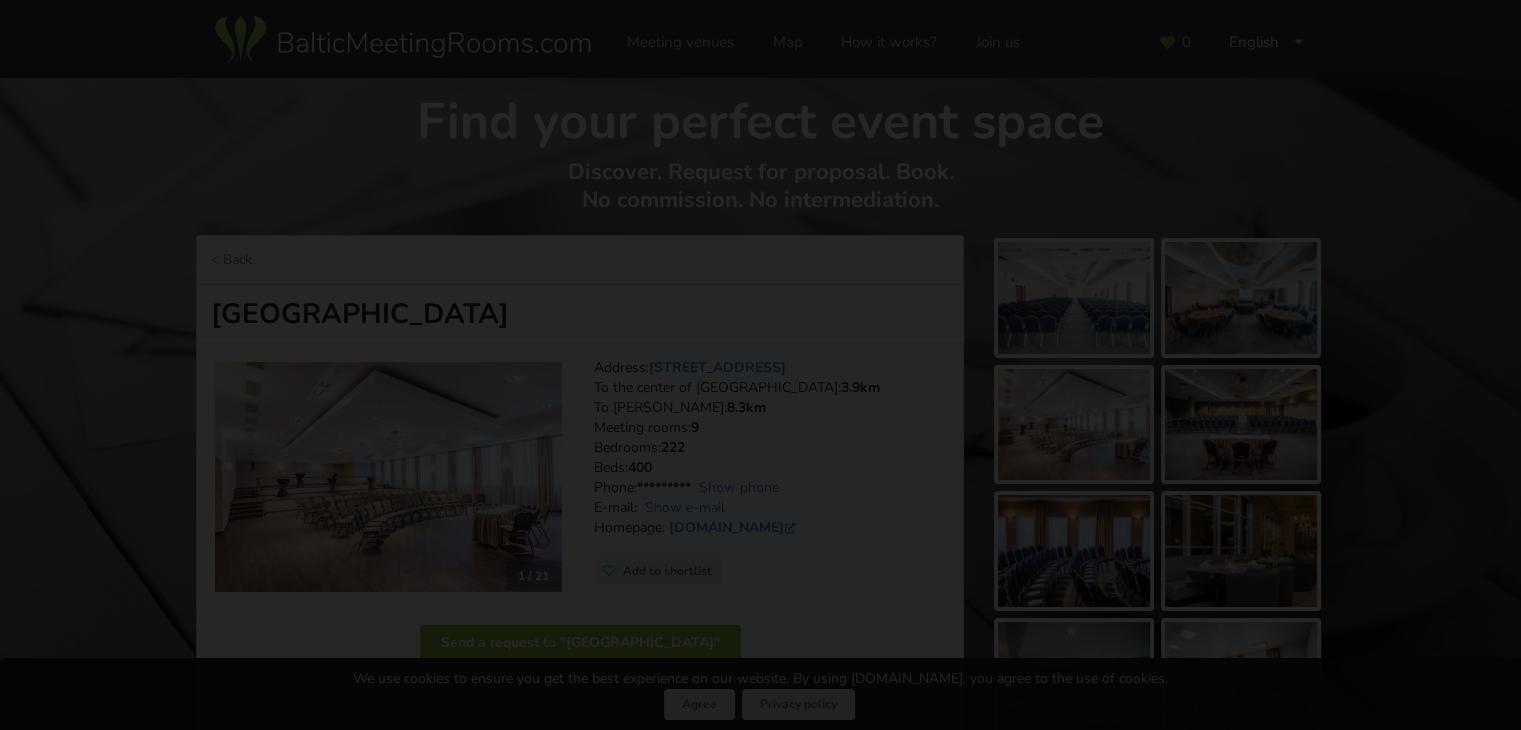 click on "Meeting venues
Map
How it works?
Join us
0
English
Русский
Latviešu" at bounding box center (760, 42) 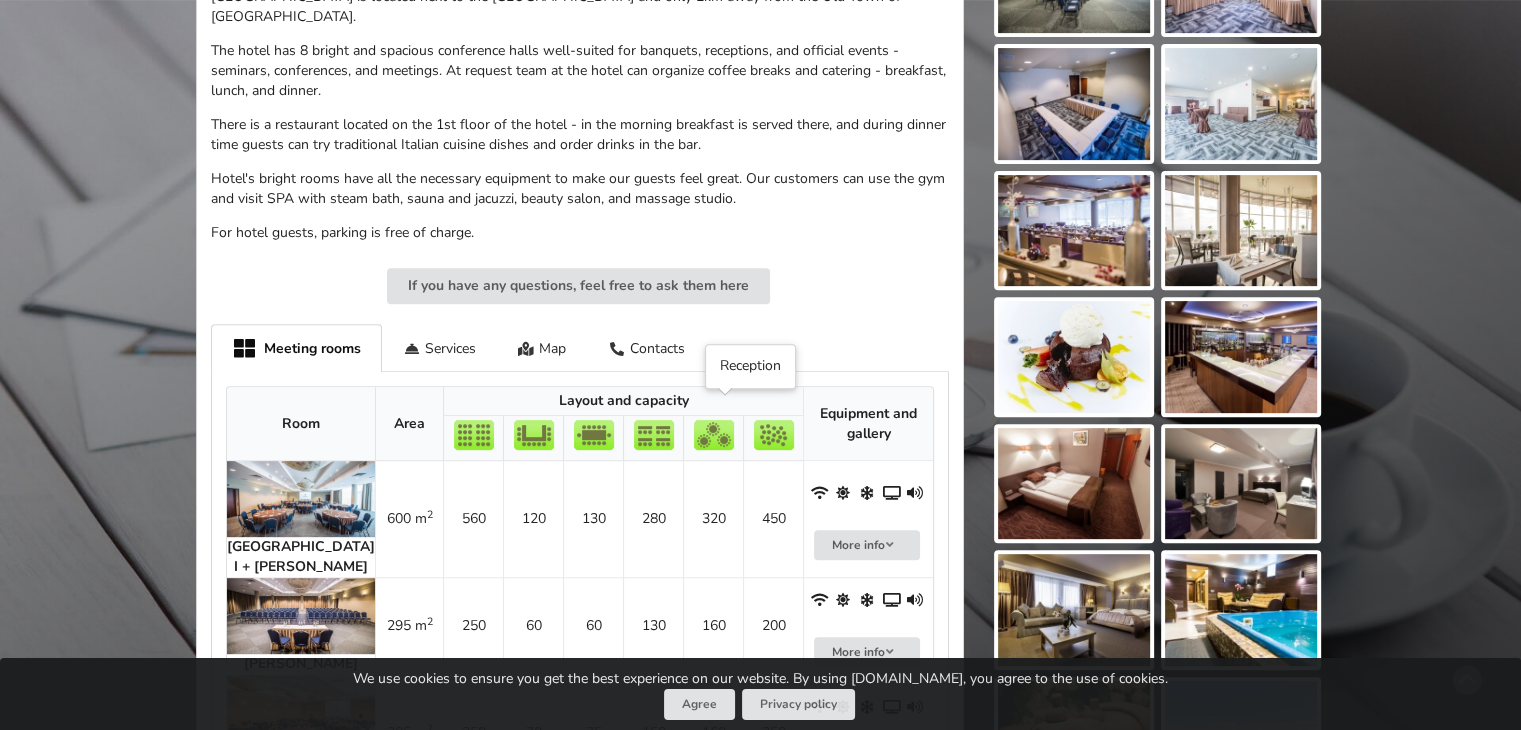 scroll, scrollTop: 500, scrollLeft: 0, axis: vertical 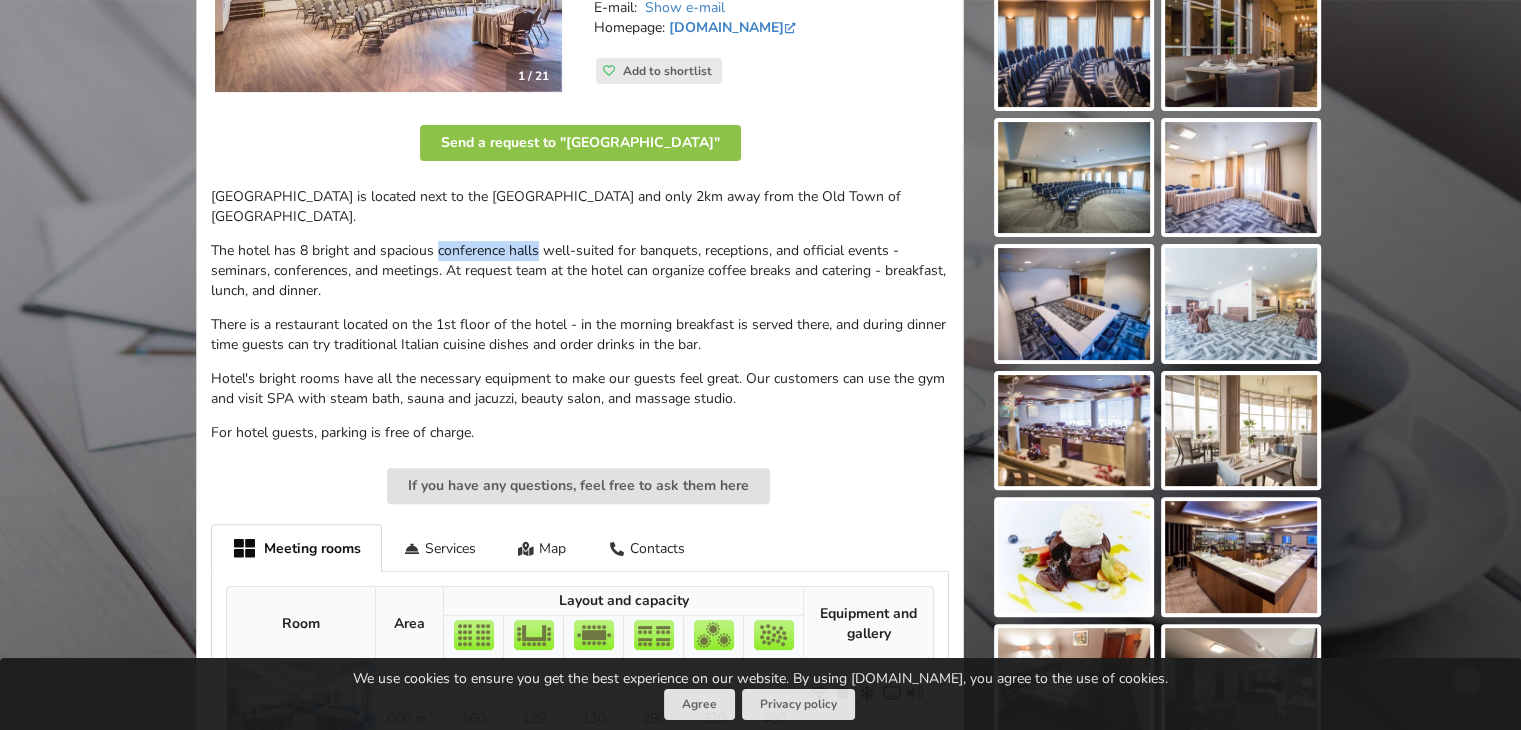 drag, startPoint x: 438, startPoint y: 225, endPoint x: 537, endPoint y: 229, distance: 99.08077 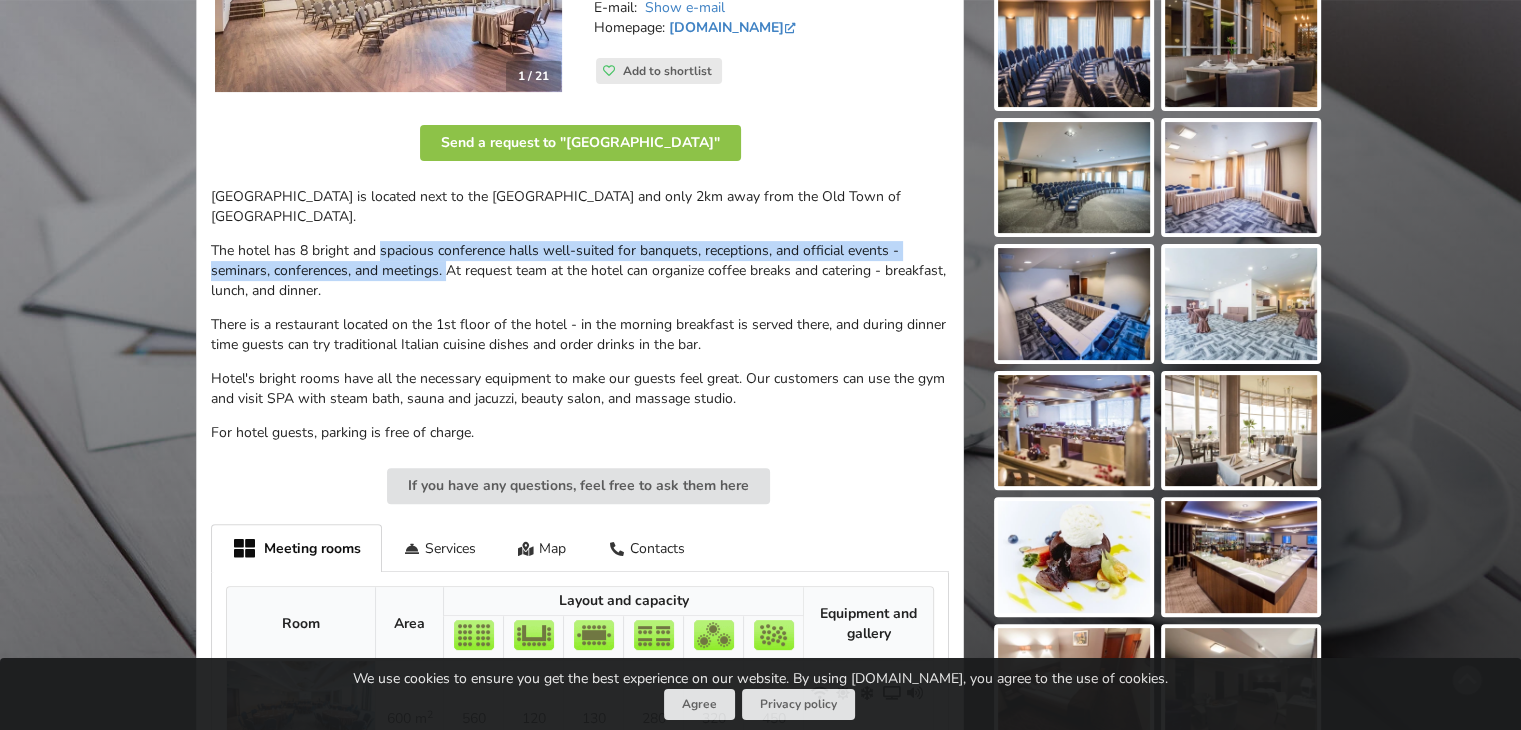 drag, startPoint x: 380, startPoint y: 230, endPoint x: 446, endPoint y: 258, distance: 71.693794 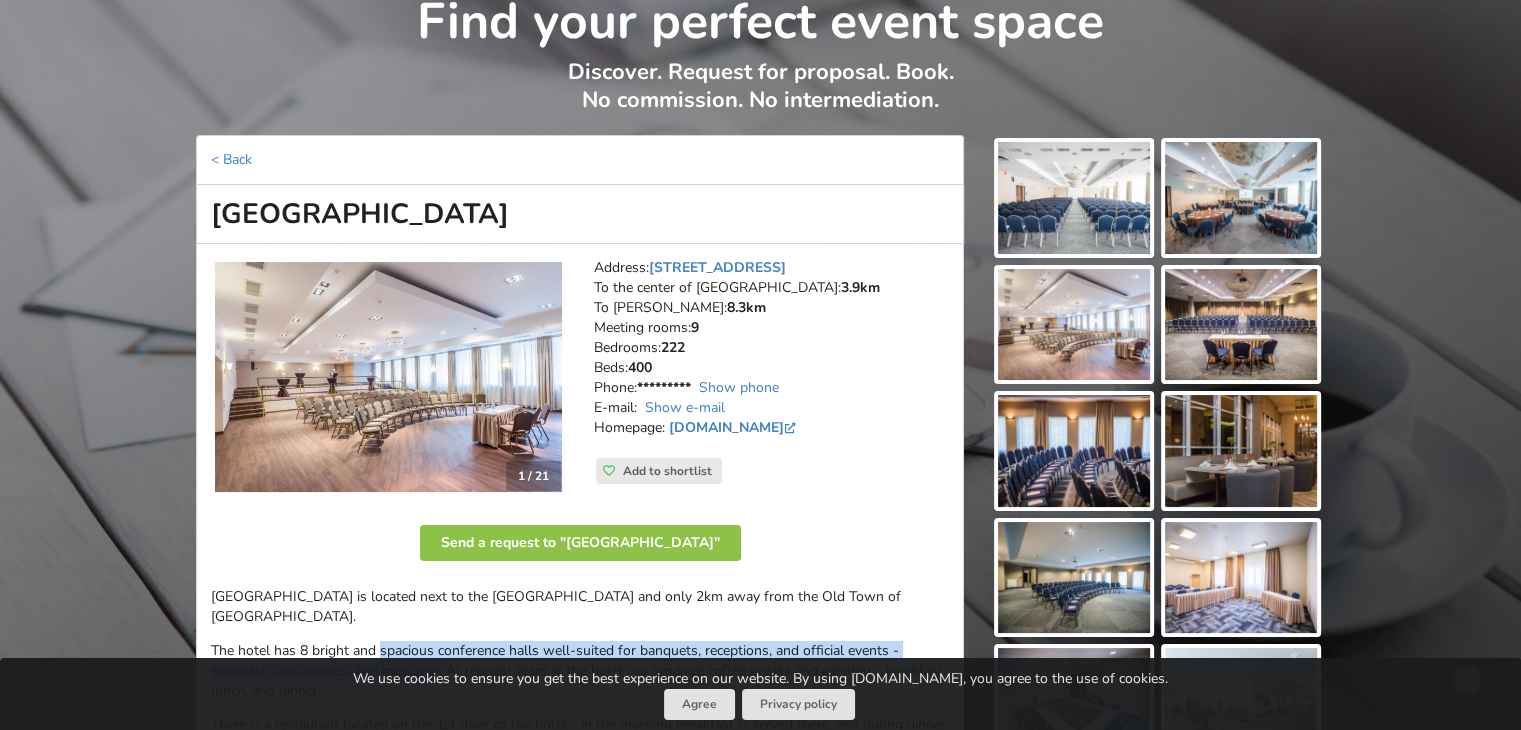 scroll, scrollTop: 0, scrollLeft: 0, axis: both 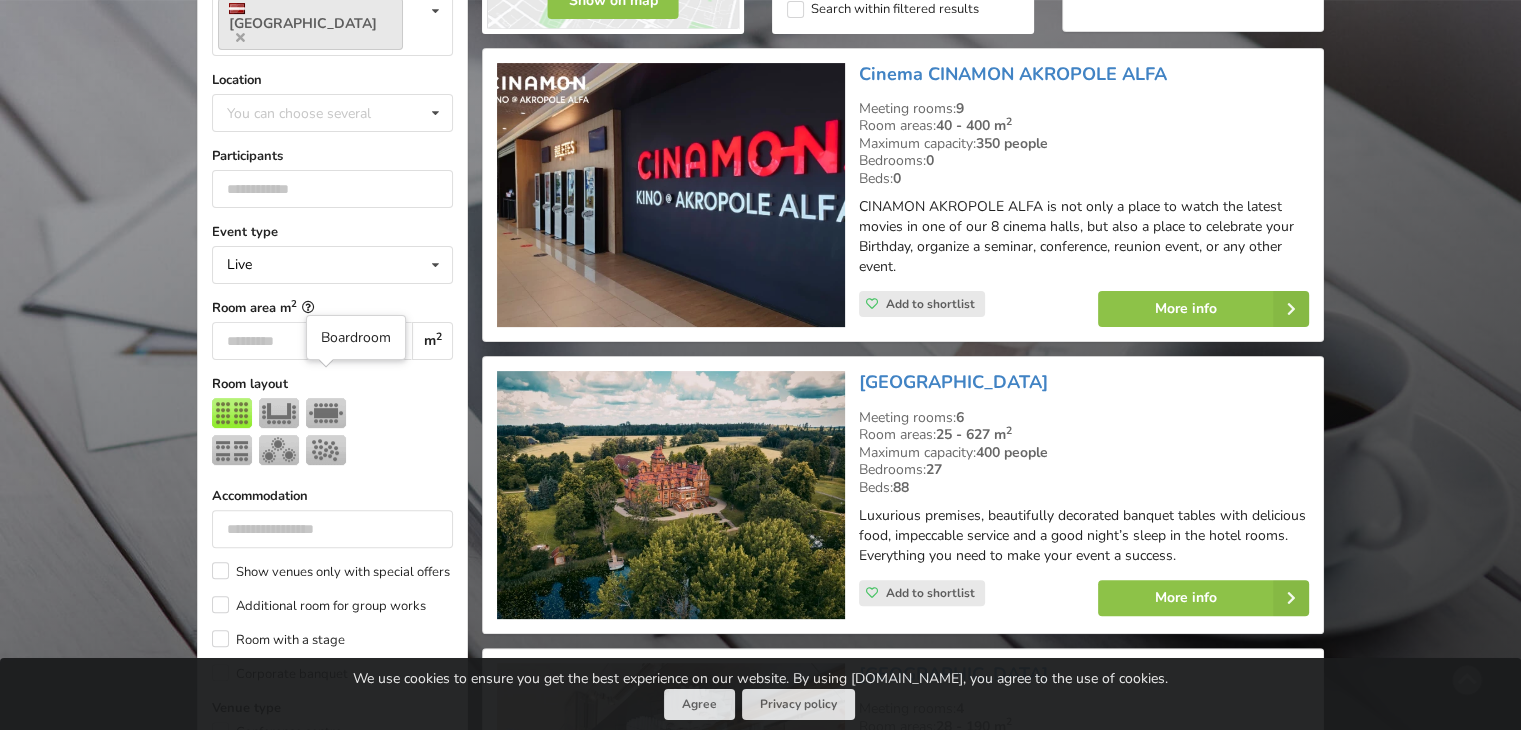 click at bounding box center (326, 413) 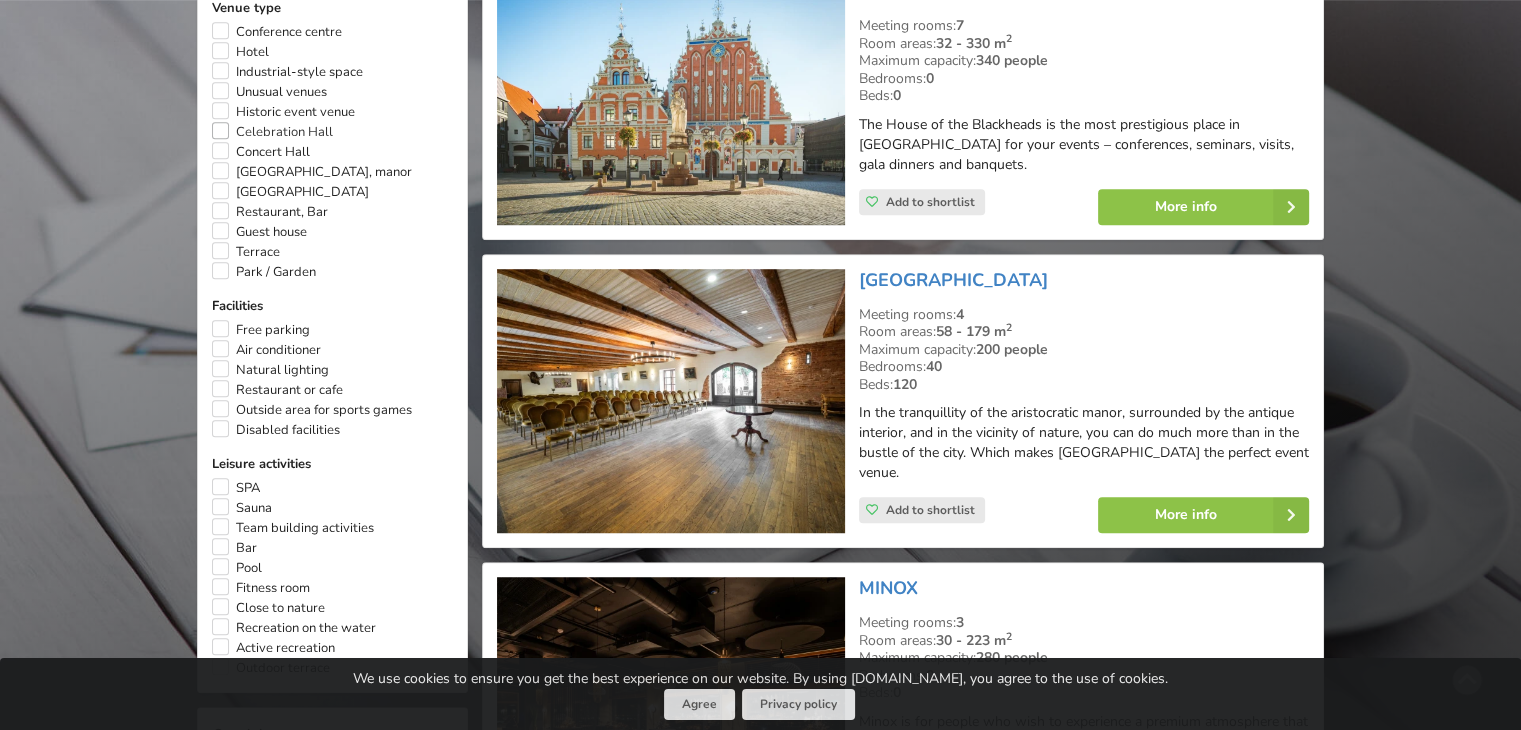 scroll, scrollTop: 1048, scrollLeft: 0, axis: vertical 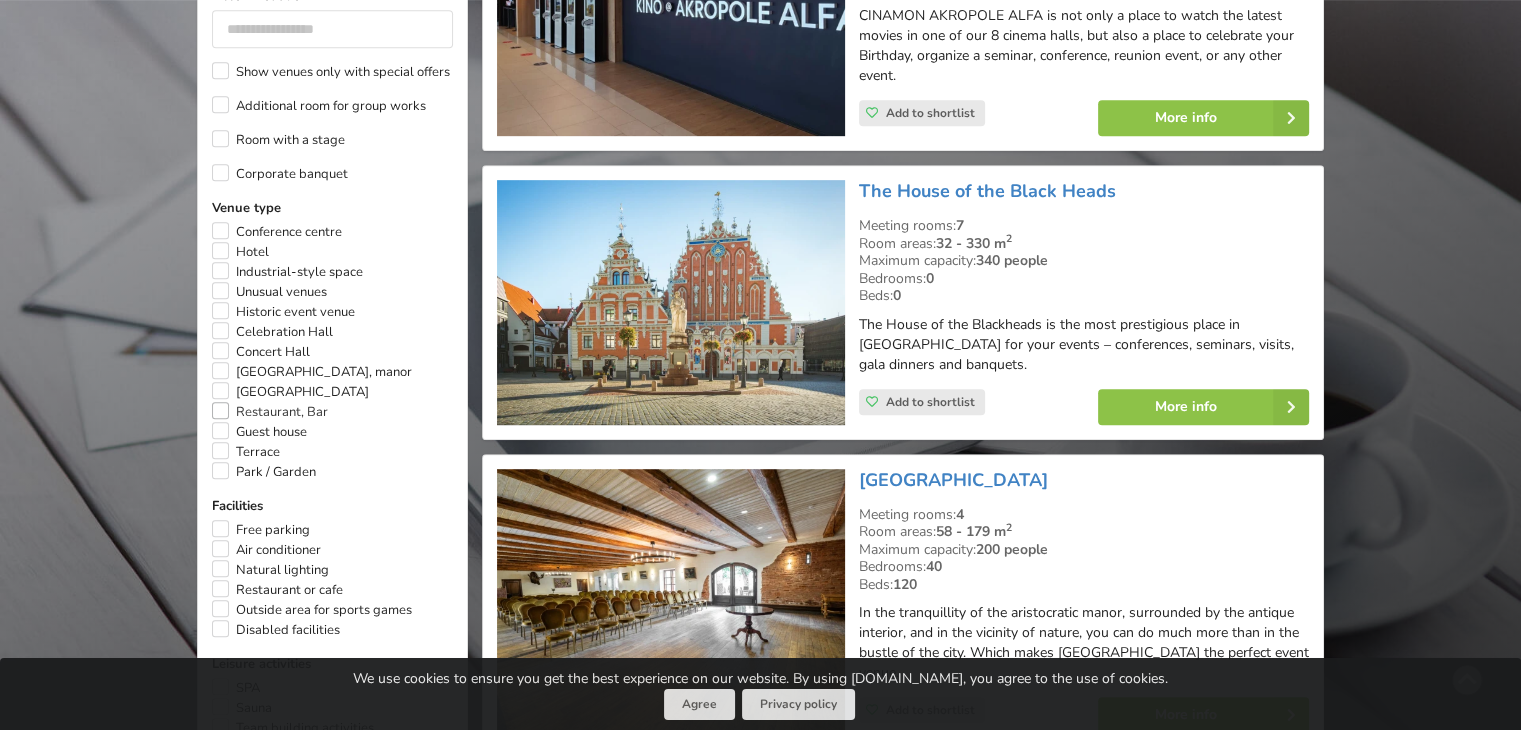 click on "Restaurant, Bar" at bounding box center [270, 412] 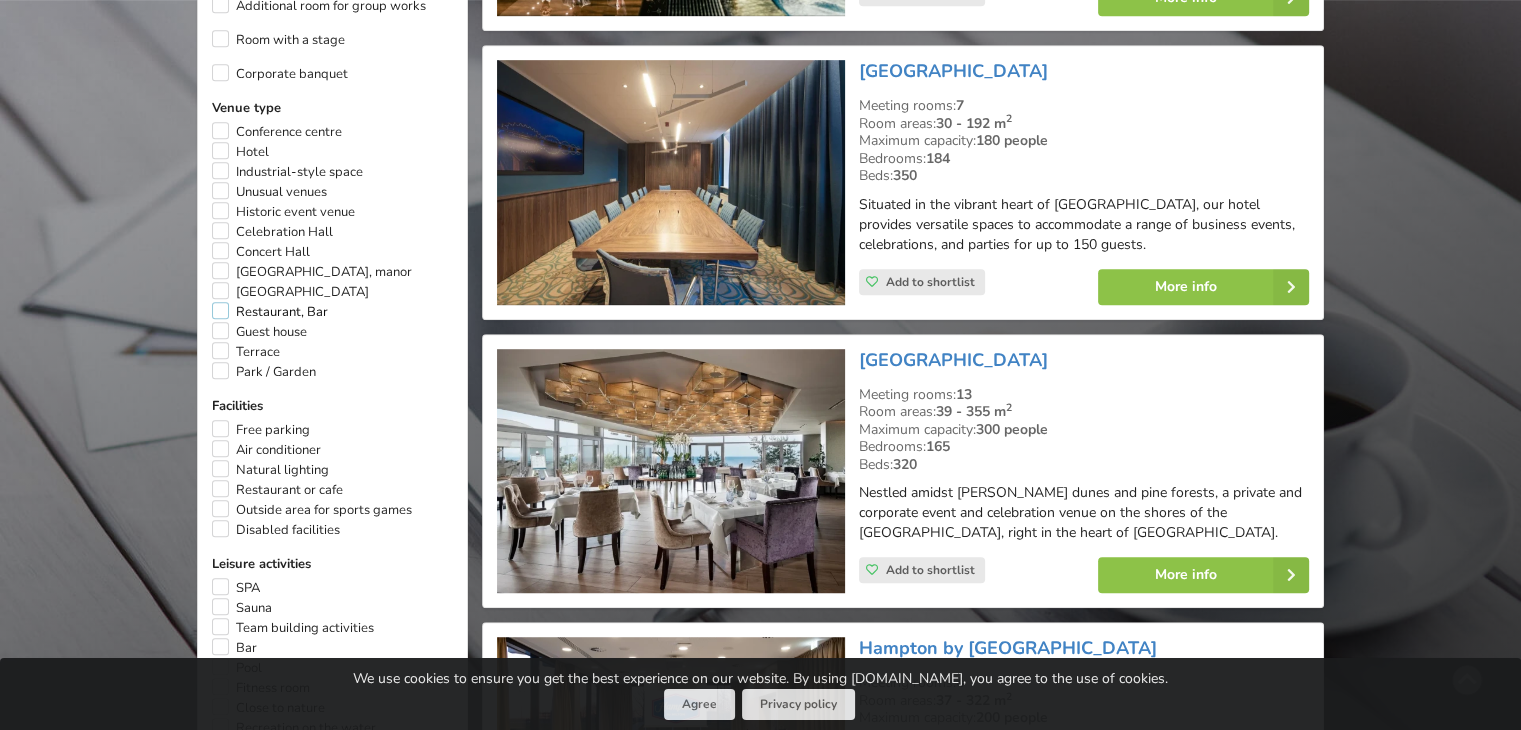 scroll, scrollTop: 1048, scrollLeft: 0, axis: vertical 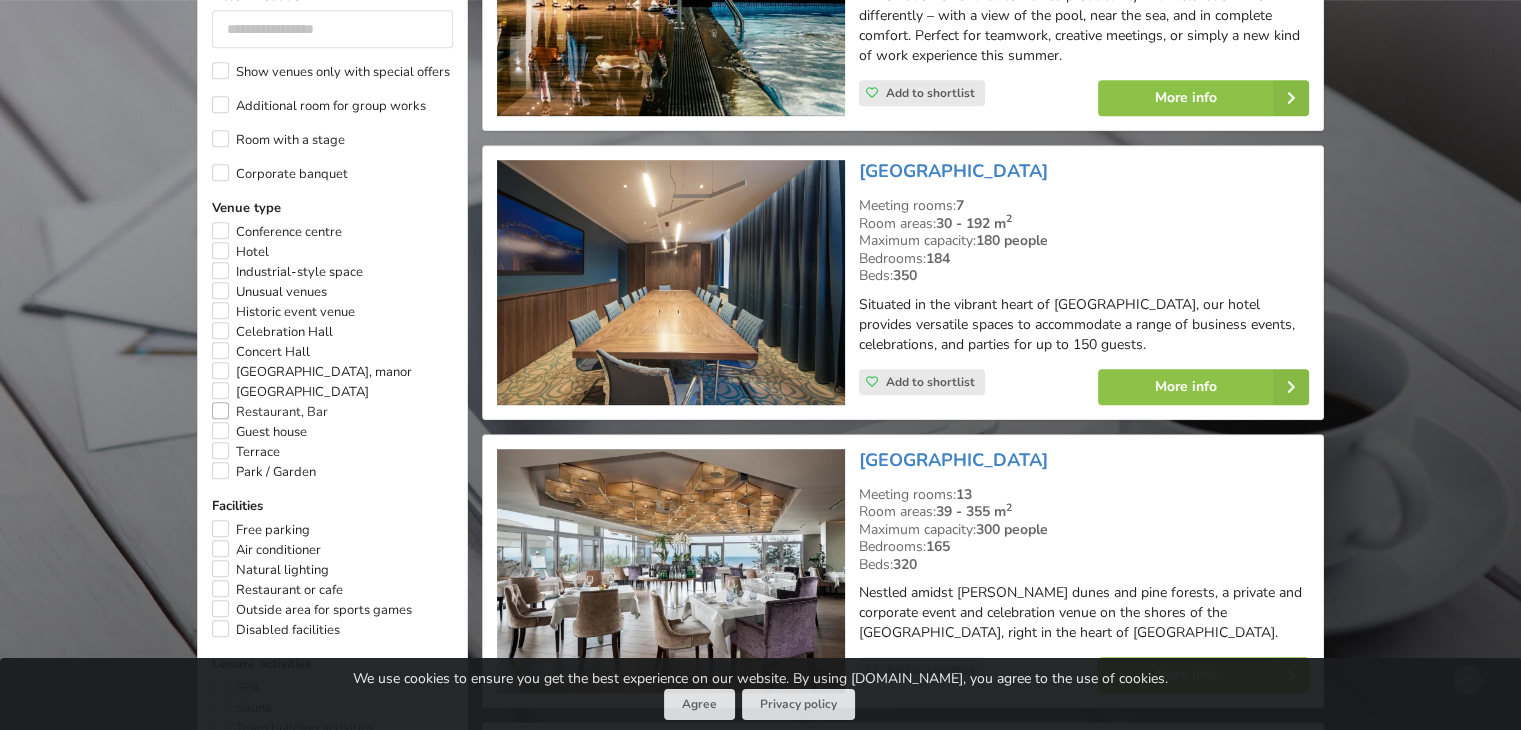 click on "Restaurant, Bar" at bounding box center (270, 412) 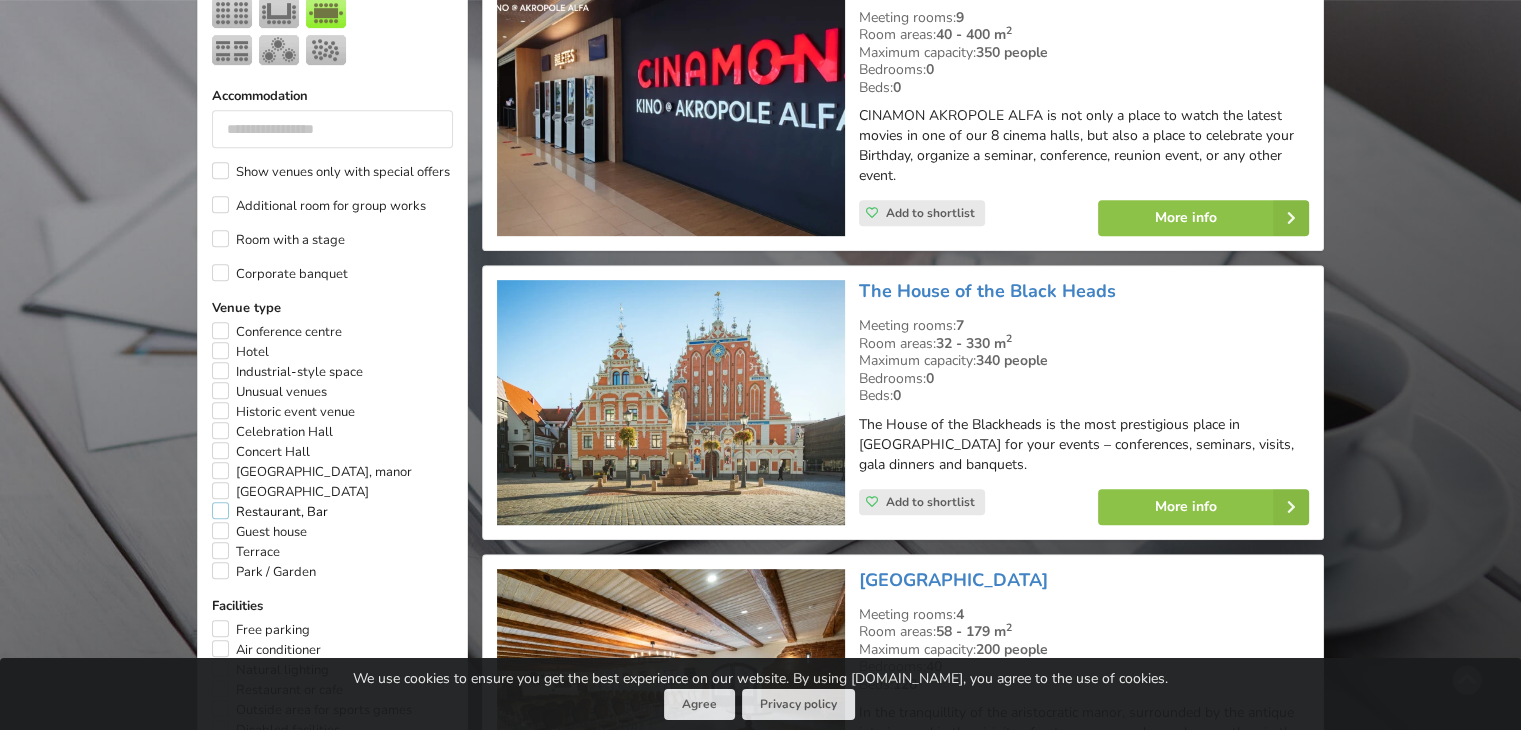 scroll, scrollTop: 1148, scrollLeft: 0, axis: vertical 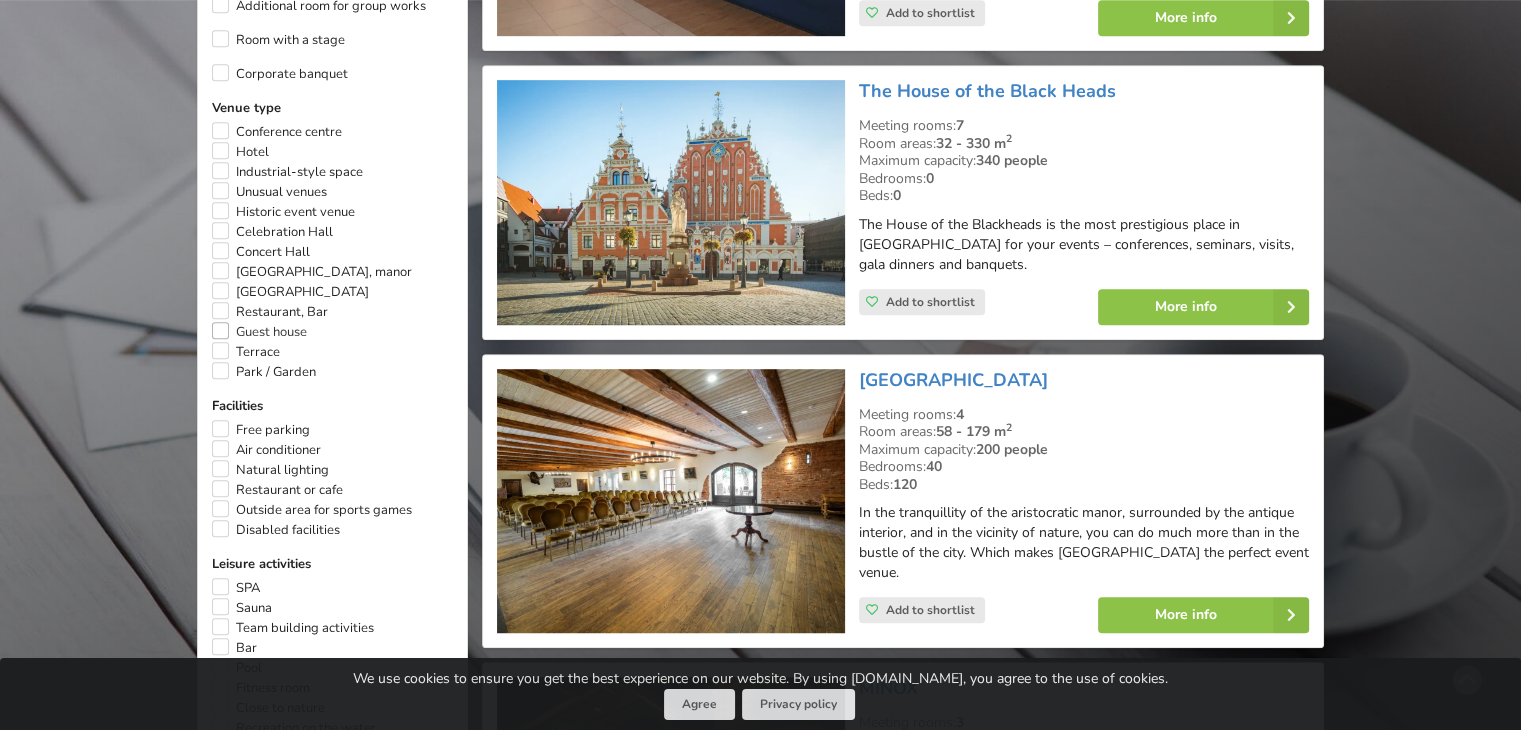 click on "Guest house" at bounding box center (259, 332) 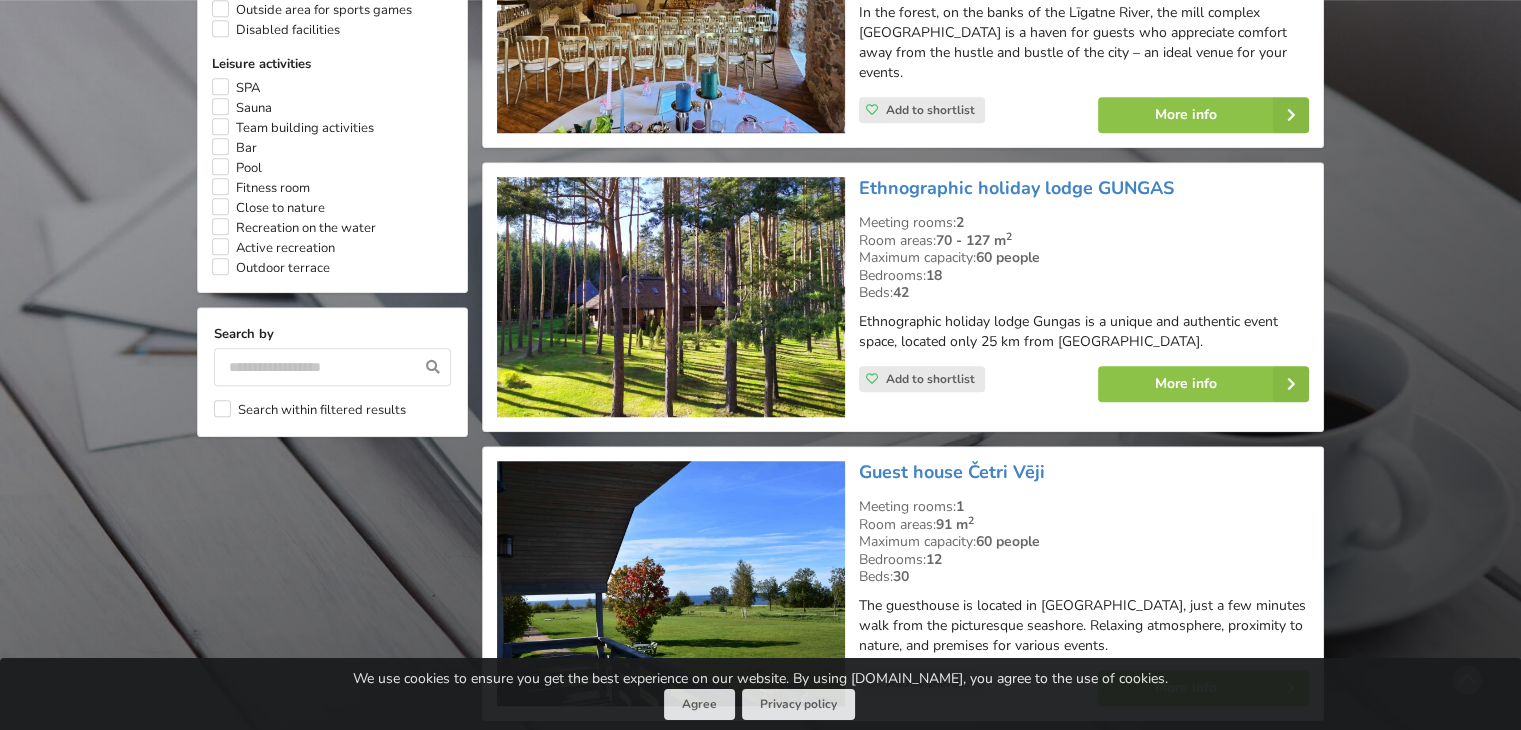 scroll, scrollTop: 1348, scrollLeft: 0, axis: vertical 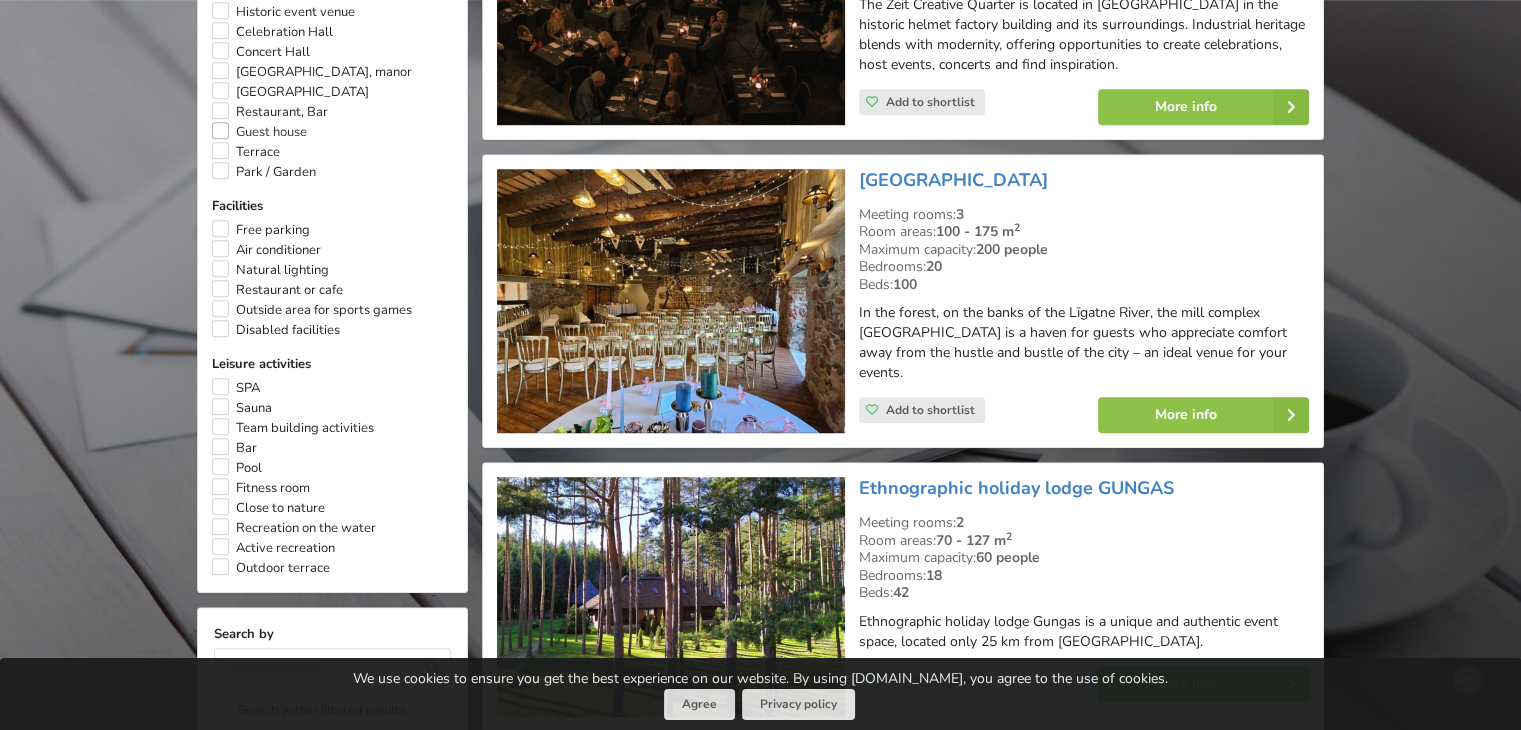 drag, startPoint x: 319, startPoint y: 120, endPoint x: 239, endPoint y: 115, distance: 80.1561 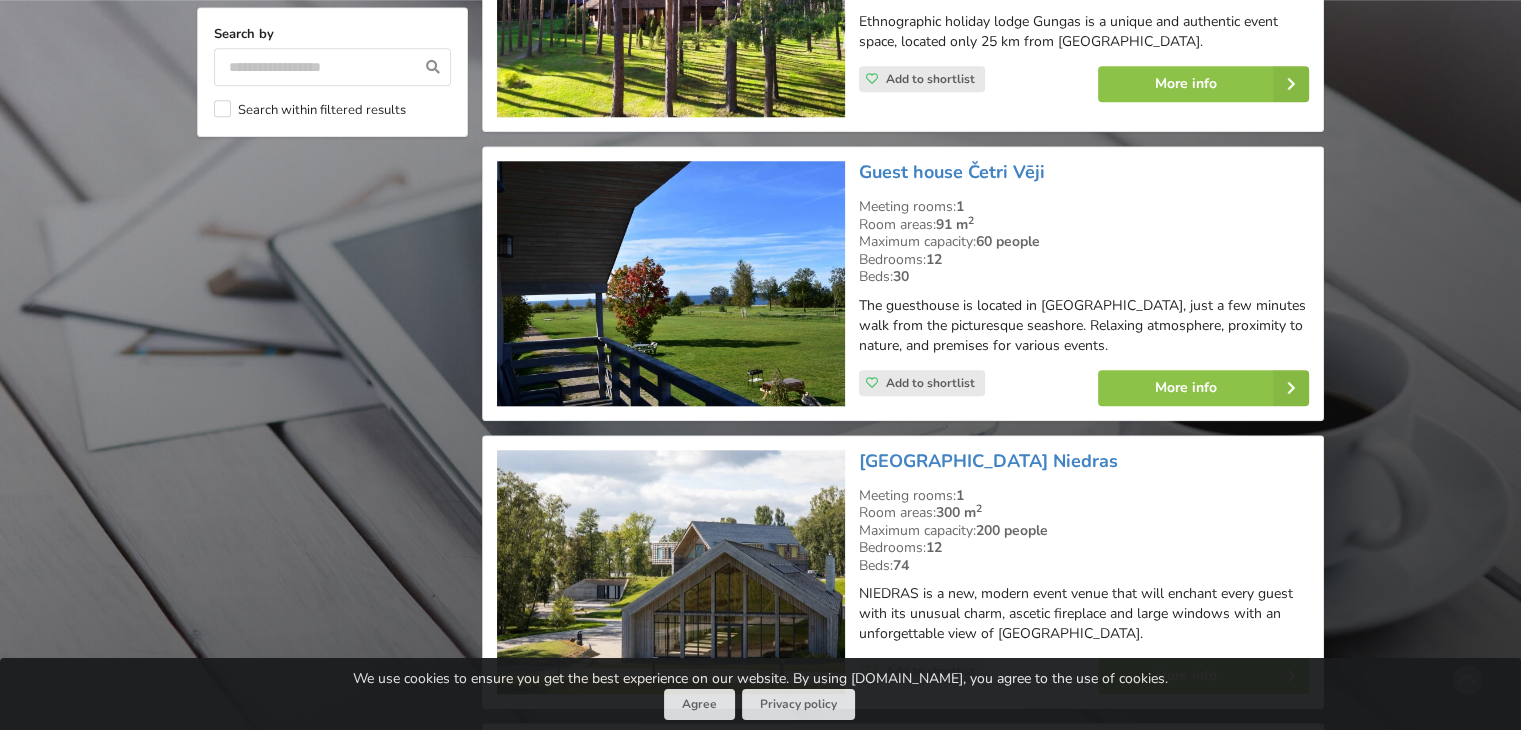 scroll, scrollTop: 2248, scrollLeft: 0, axis: vertical 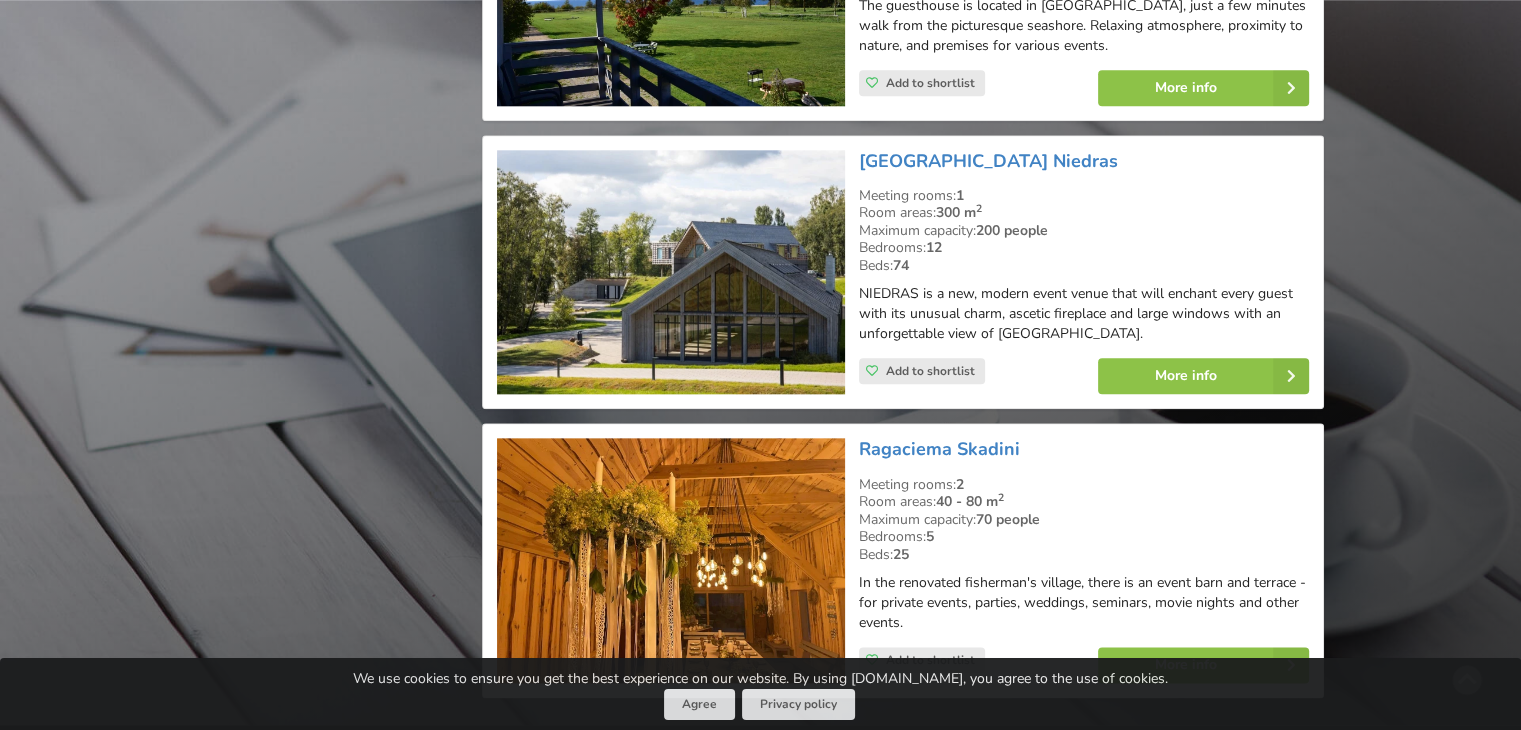 click at bounding box center [670, 272] 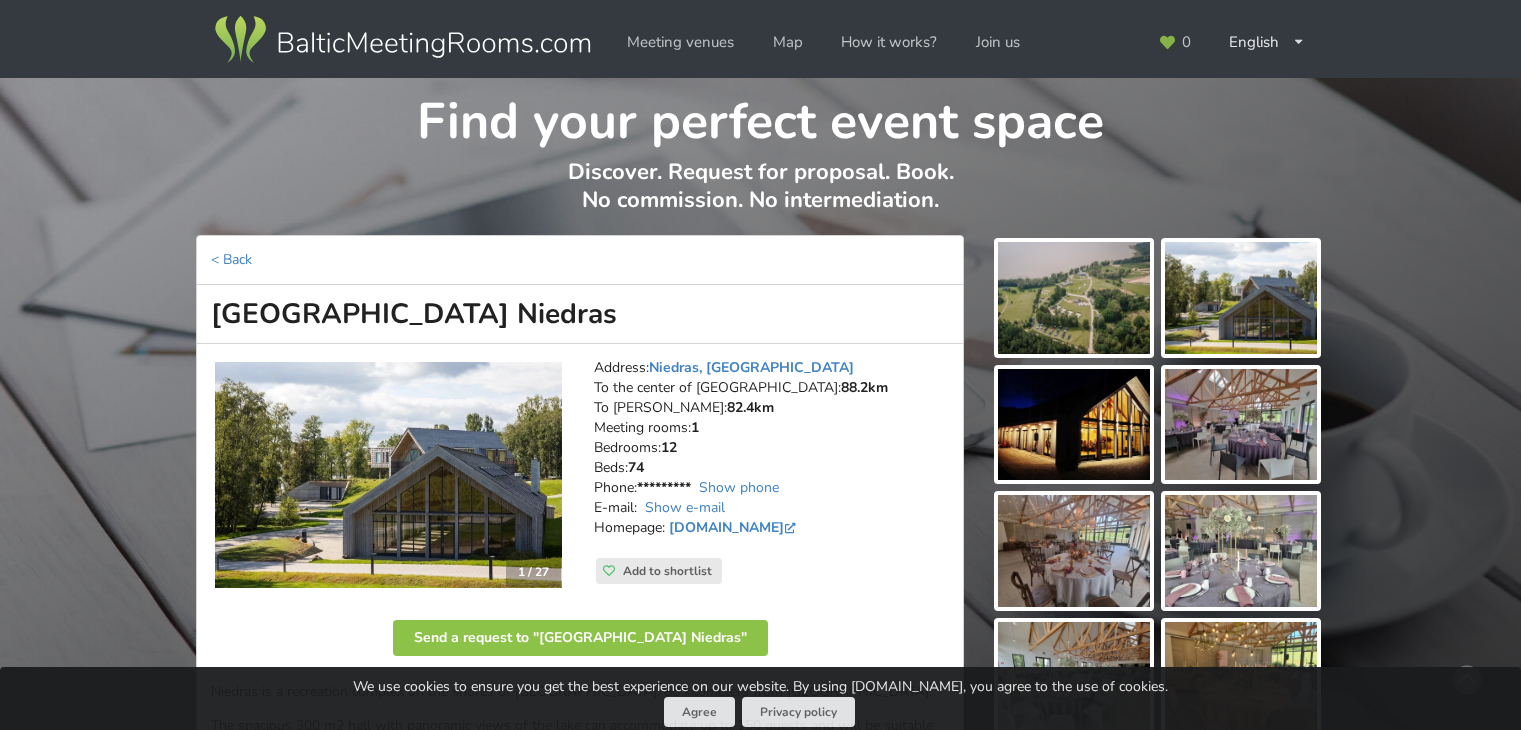 scroll, scrollTop: 0, scrollLeft: 0, axis: both 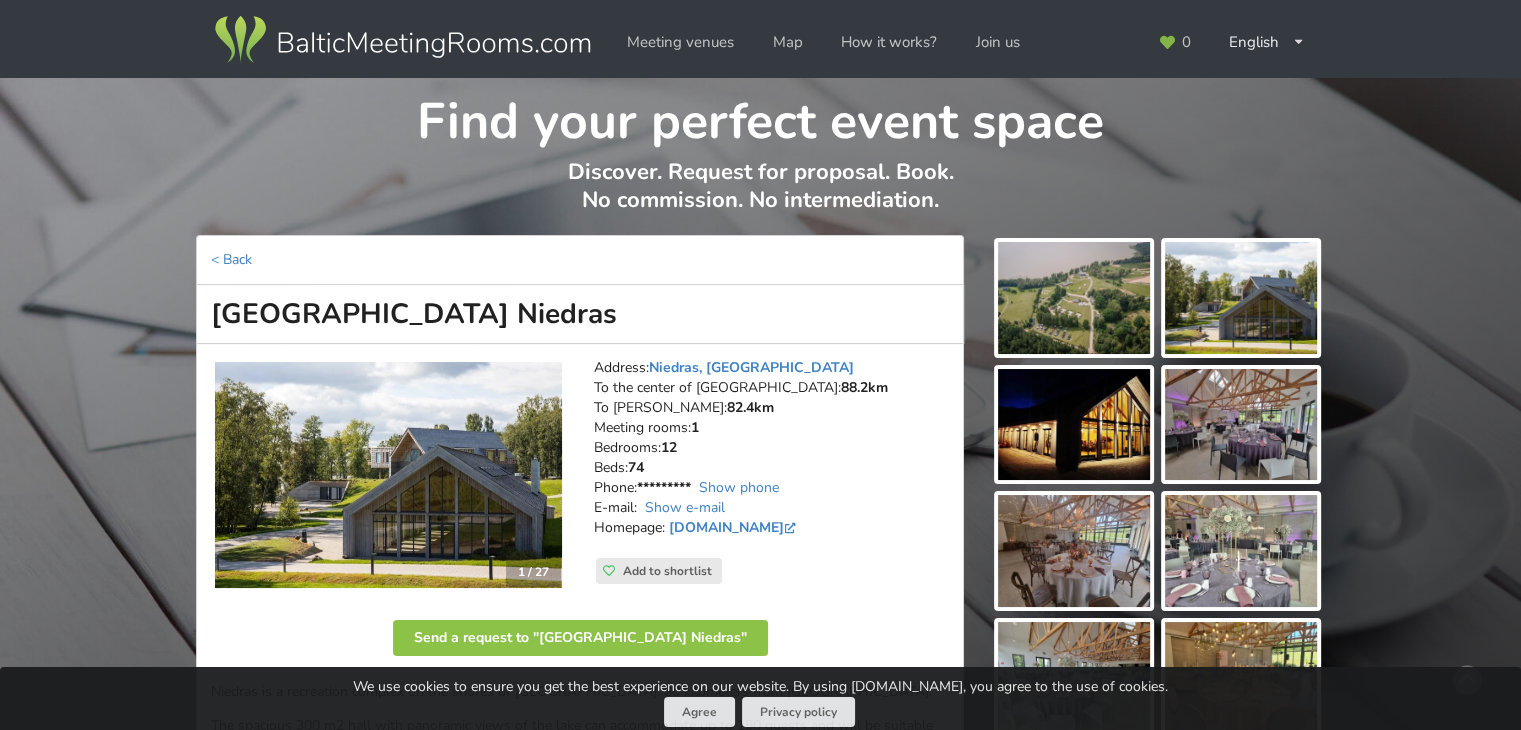 click at bounding box center [388, 475] 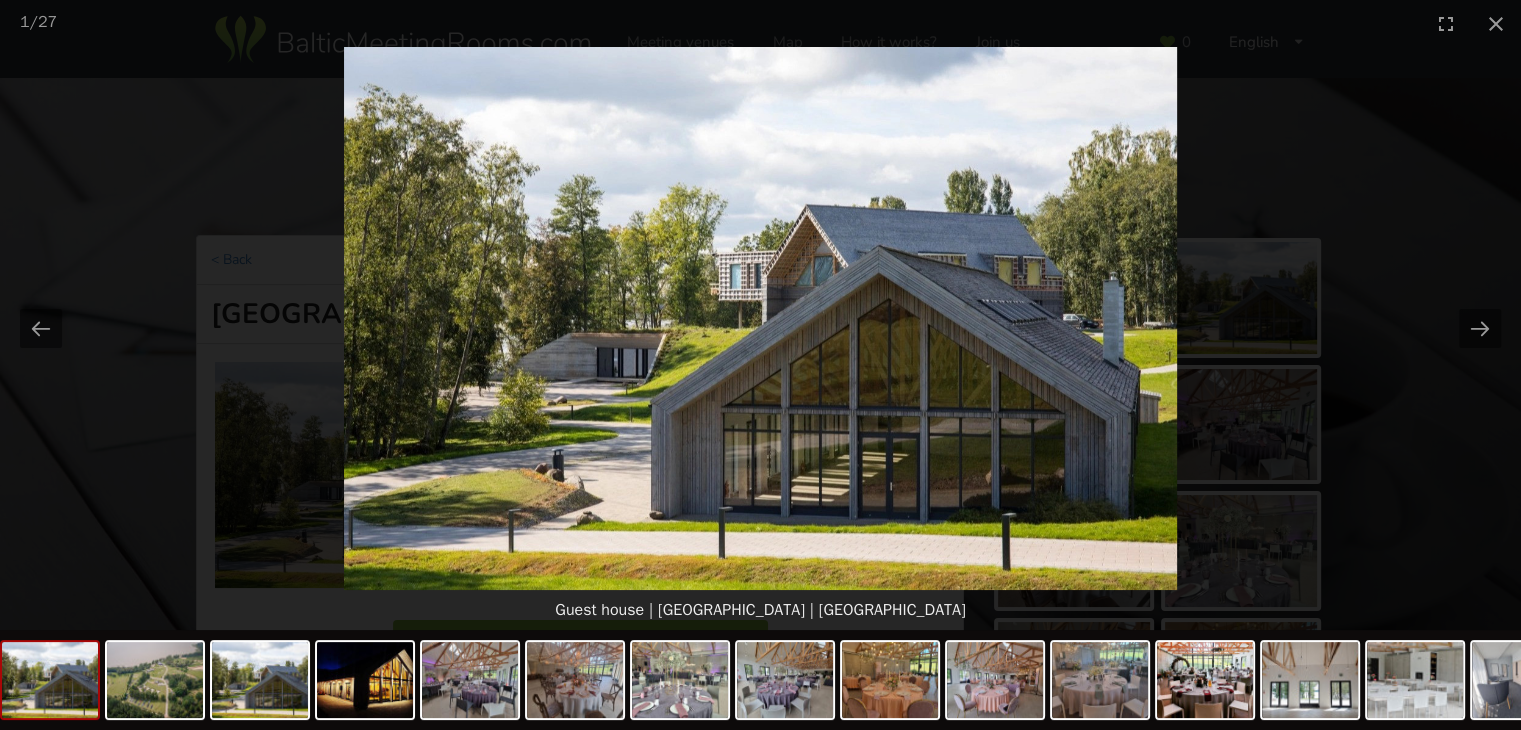 scroll, scrollTop: 0, scrollLeft: 0, axis: both 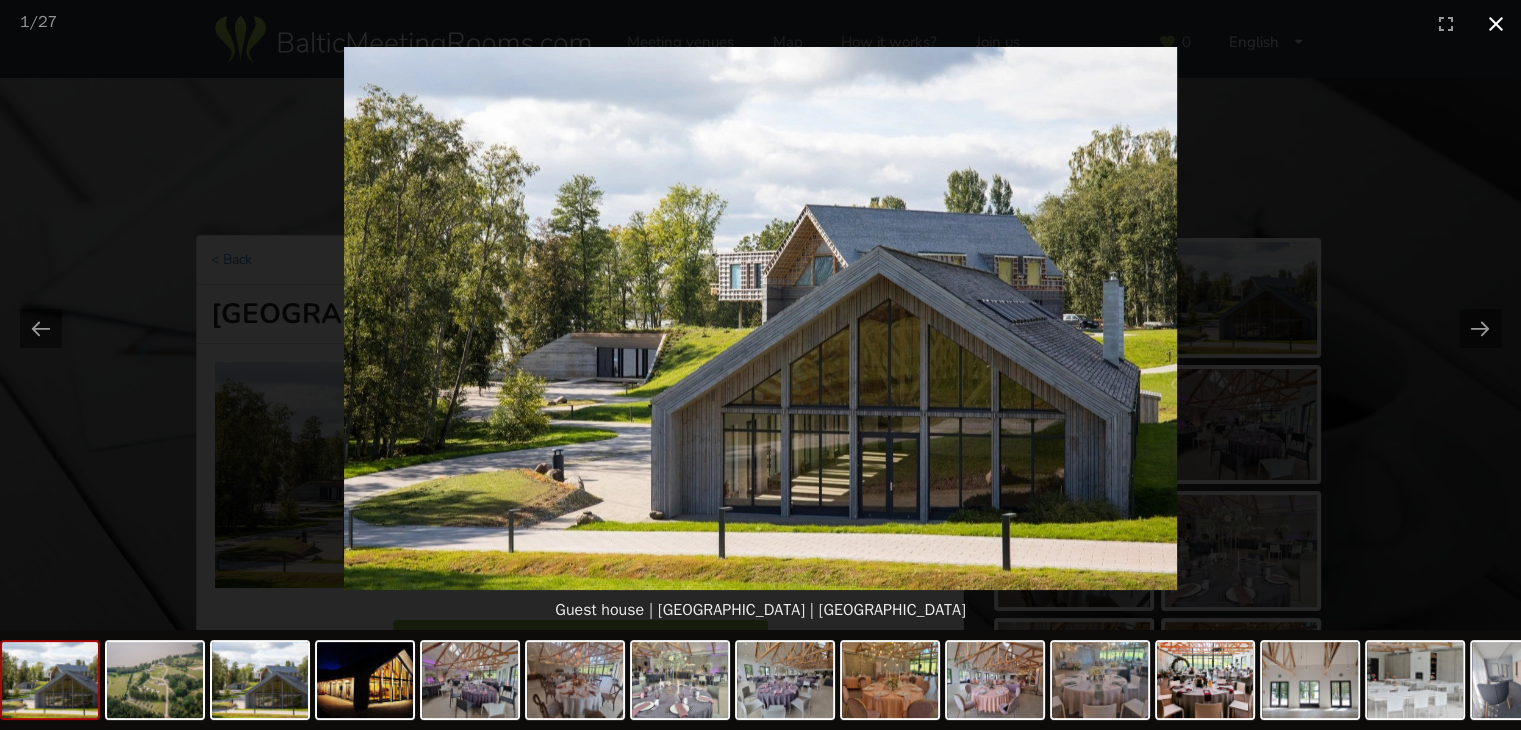 click at bounding box center (1496, 23) 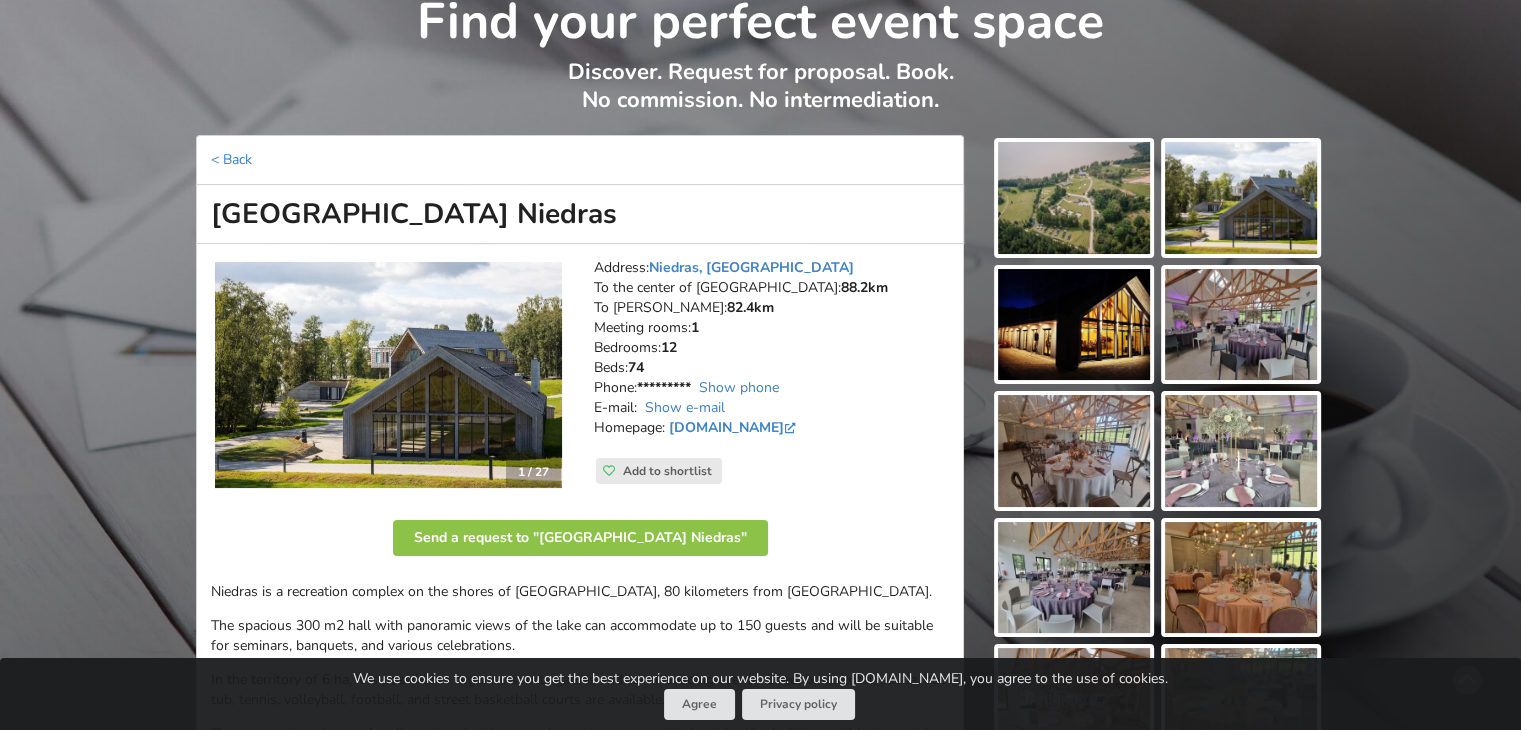 scroll, scrollTop: 400, scrollLeft: 0, axis: vertical 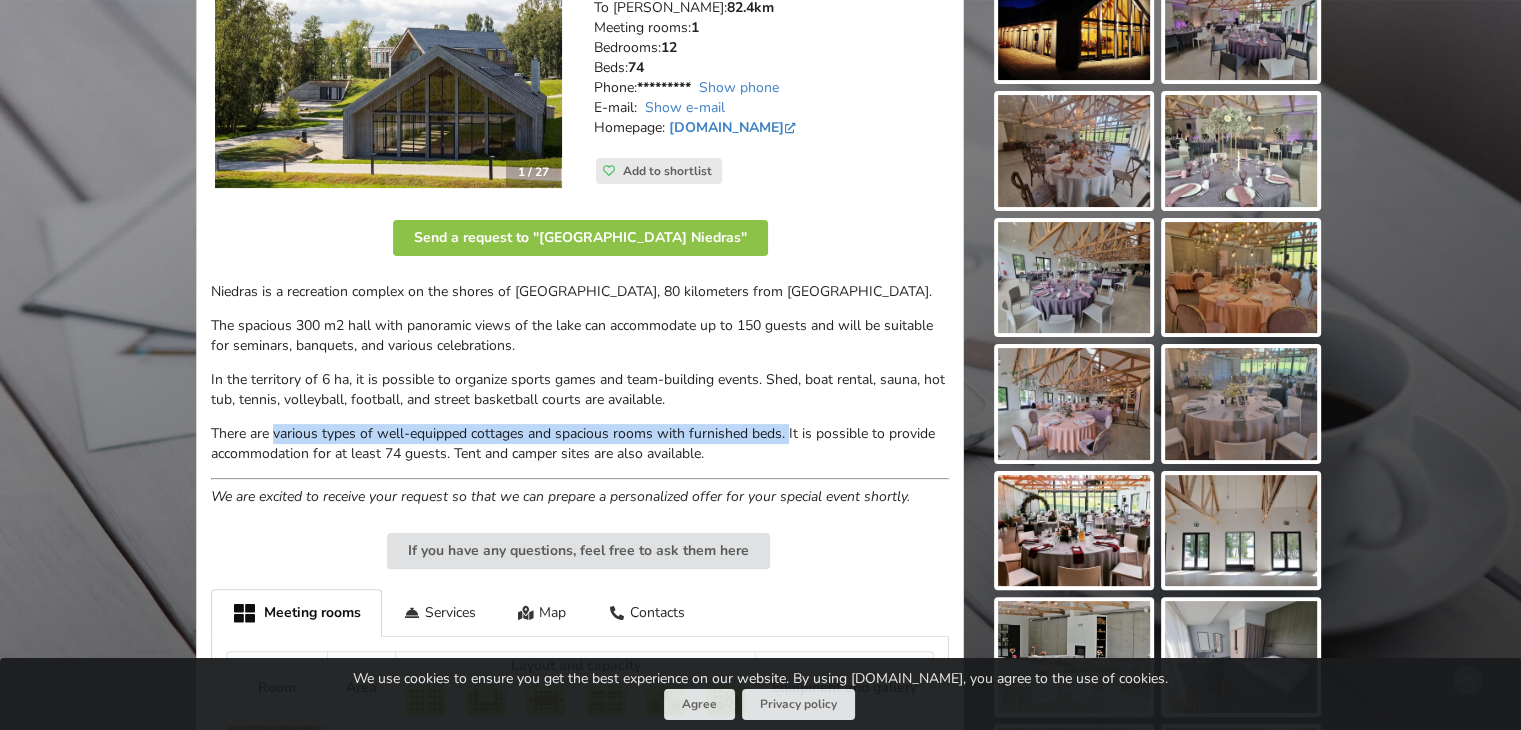 drag, startPoint x: 274, startPoint y: 431, endPoint x: 788, endPoint y: 435, distance: 514.01556 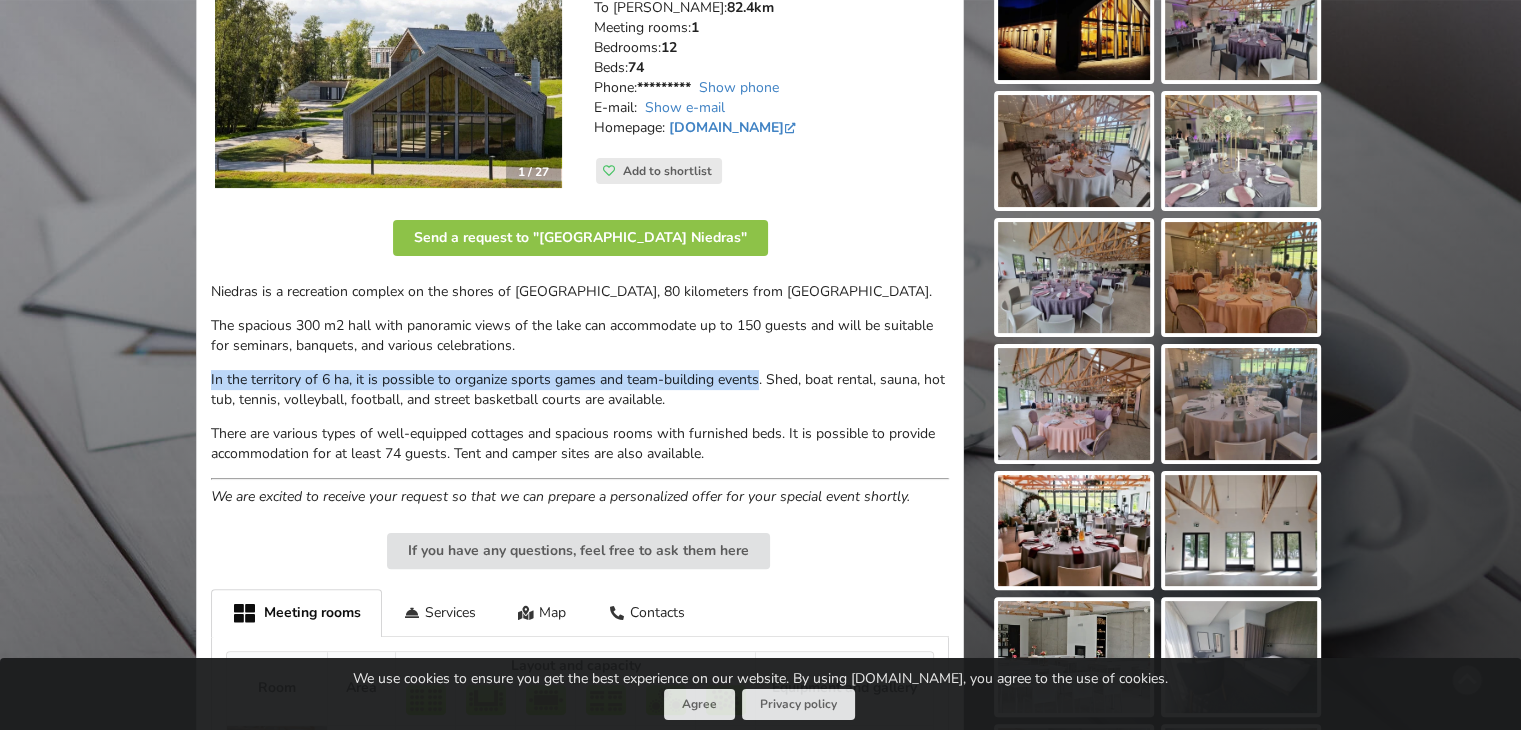 drag, startPoint x: 210, startPoint y: 379, endPoint x: 756, endPoint y: 378, distance: 546.0009 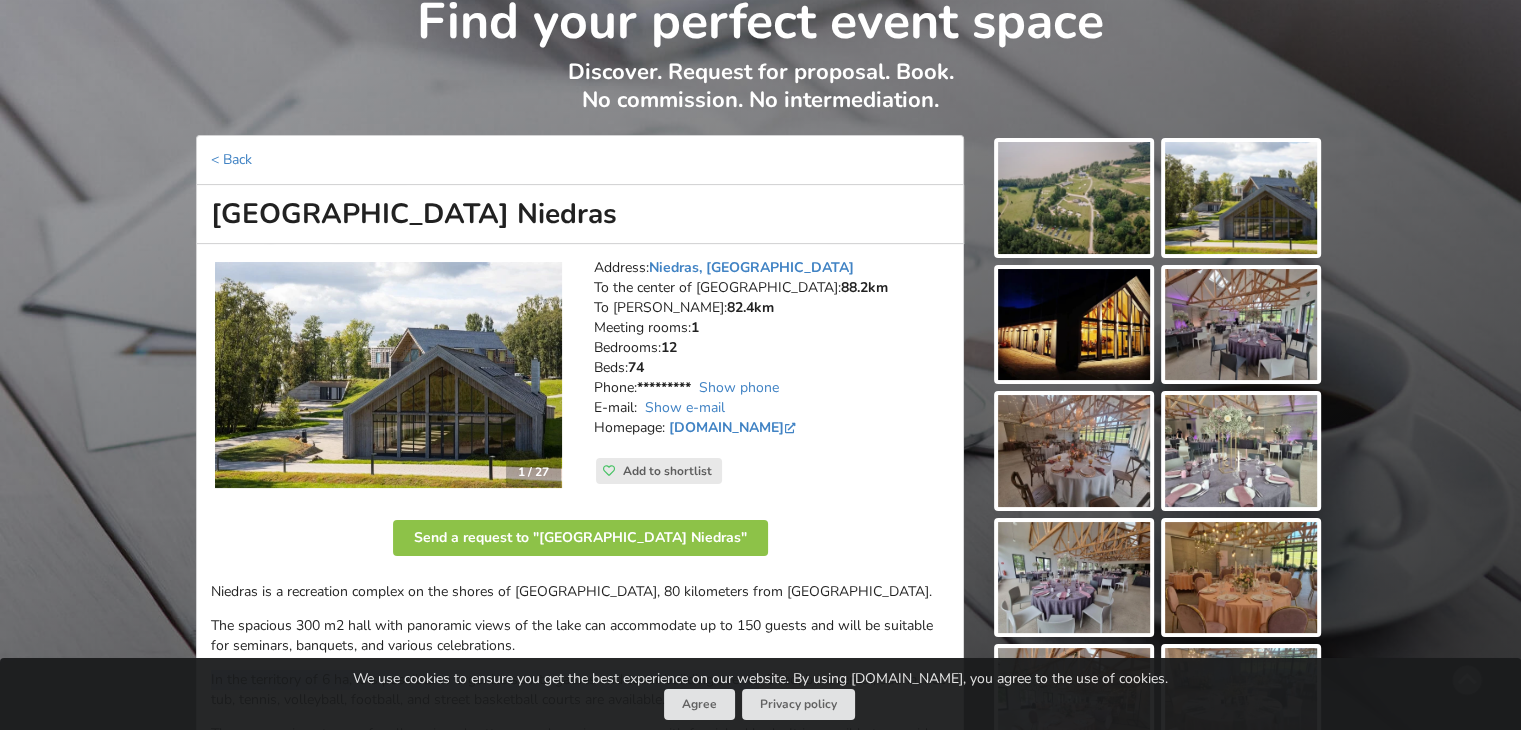 scroll, scrollTop: 0, scrollLeft: 0, axis: both 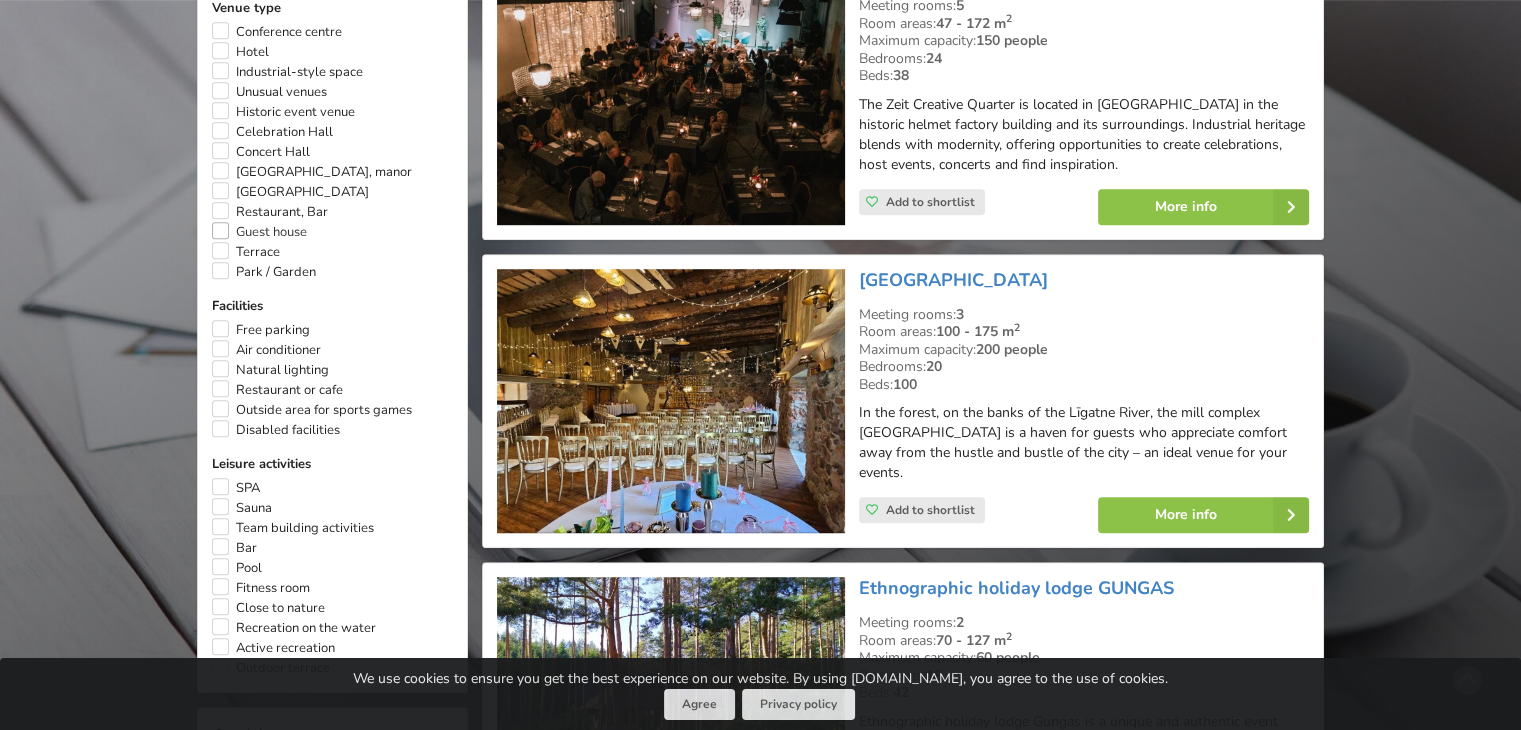 click on "Guest house" at bounding box center (259, 232) 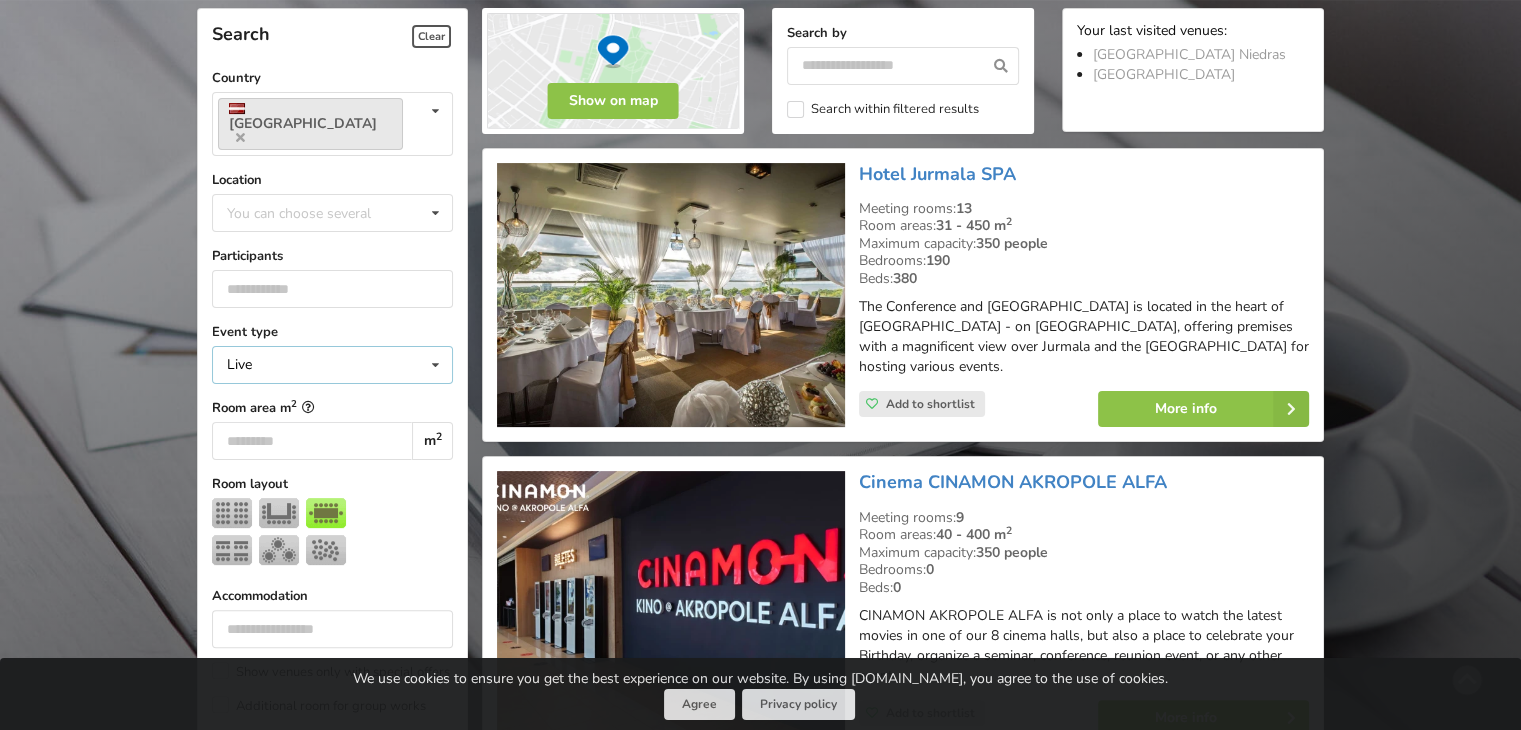 click on "Search   Clear   Country       Latvia Country   Estonia
Latvia
Lithuania
Location       You can choose several
Pardaugava
Teika
Apsuciems
Jurkalne
Marupe Municipality
Riga
Old Riga
Vidzeme
Riga surroundings
Kurzeme
Zemgale
Liepaja
Sigulda
Jurmala
Valmiera
Kuldiga Municipality
Ligatne
Marupe    Participants   **" at bounding box center (332, 743) 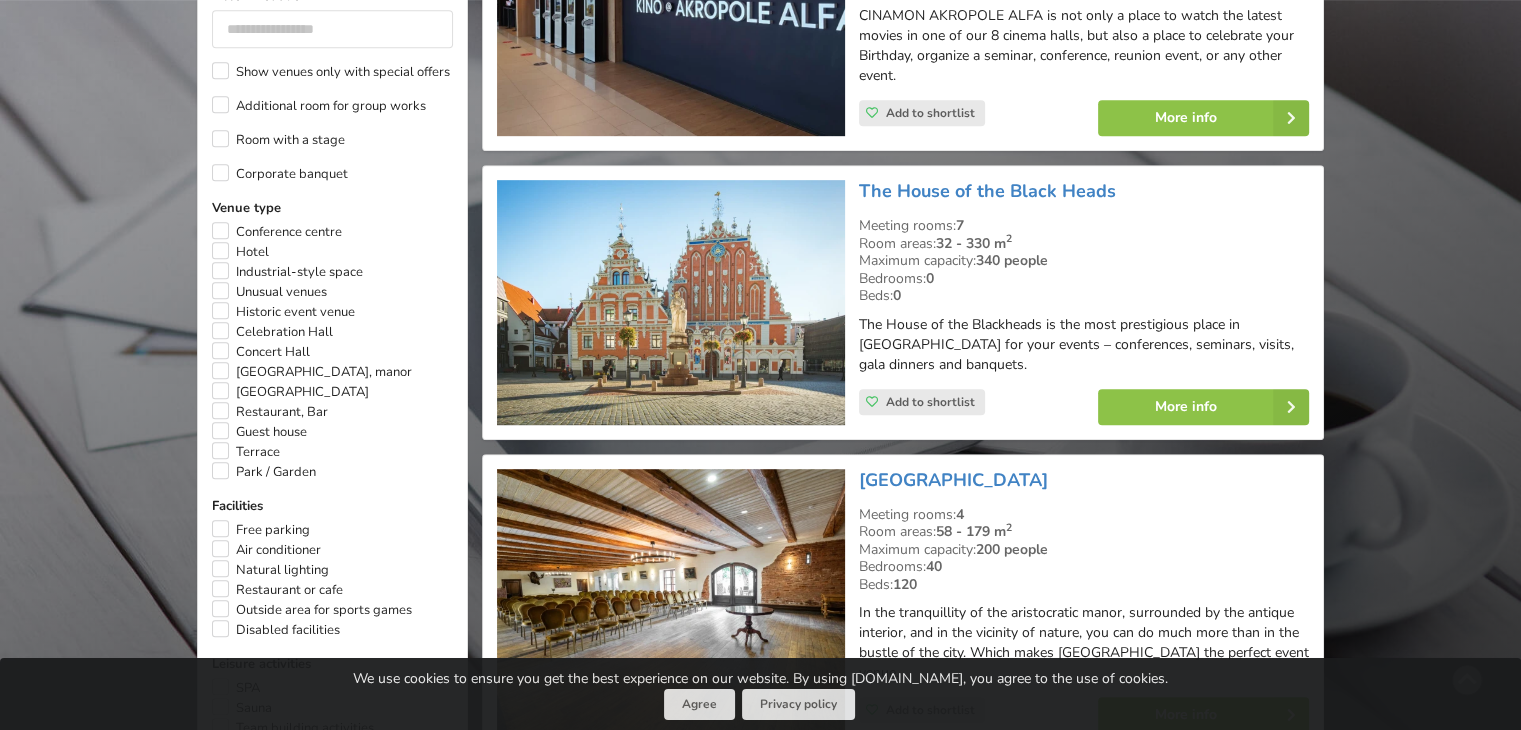 scroll, scrollTop: 1148, scrollLeft: 0, axis: vertical 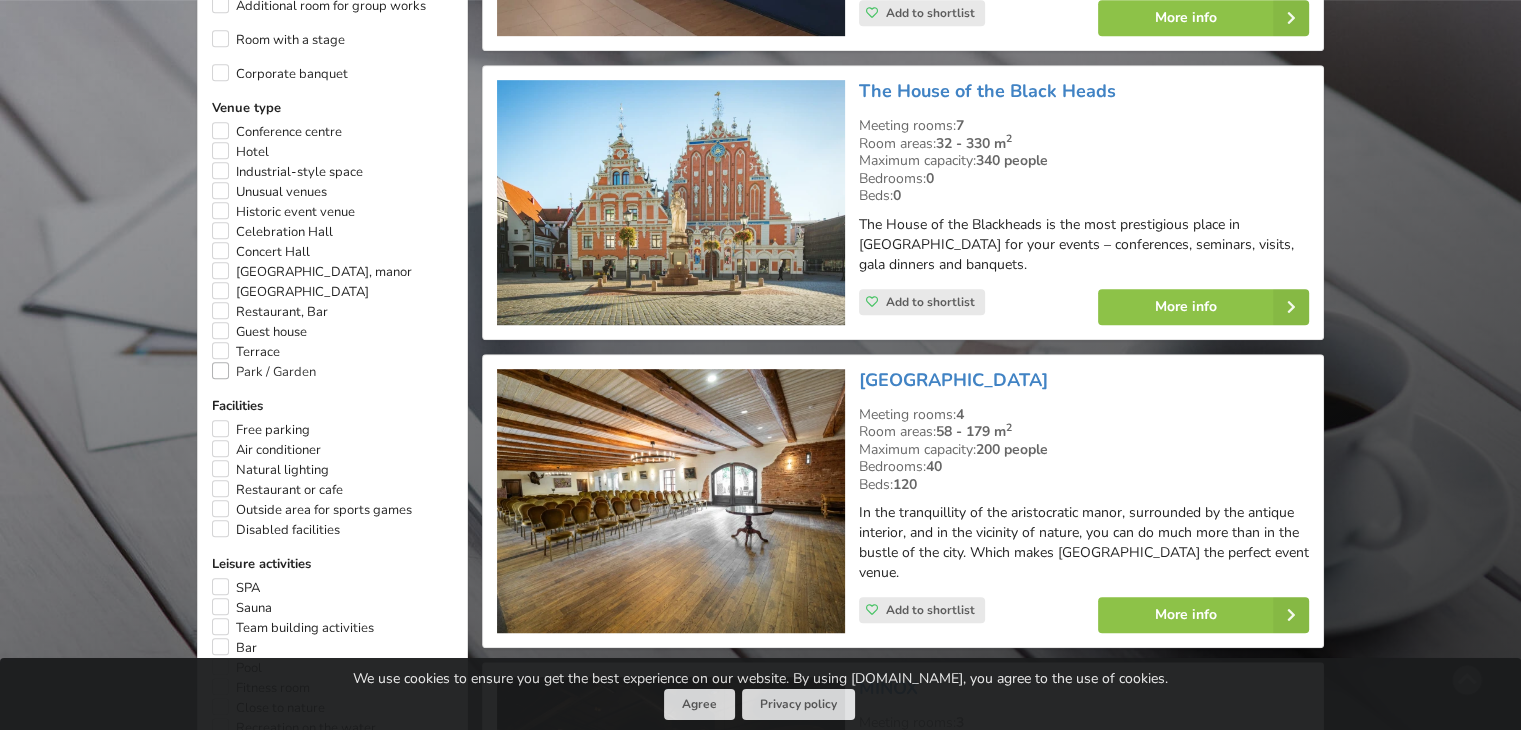 click on "Park / Garden" at bounding box center (264, 372) 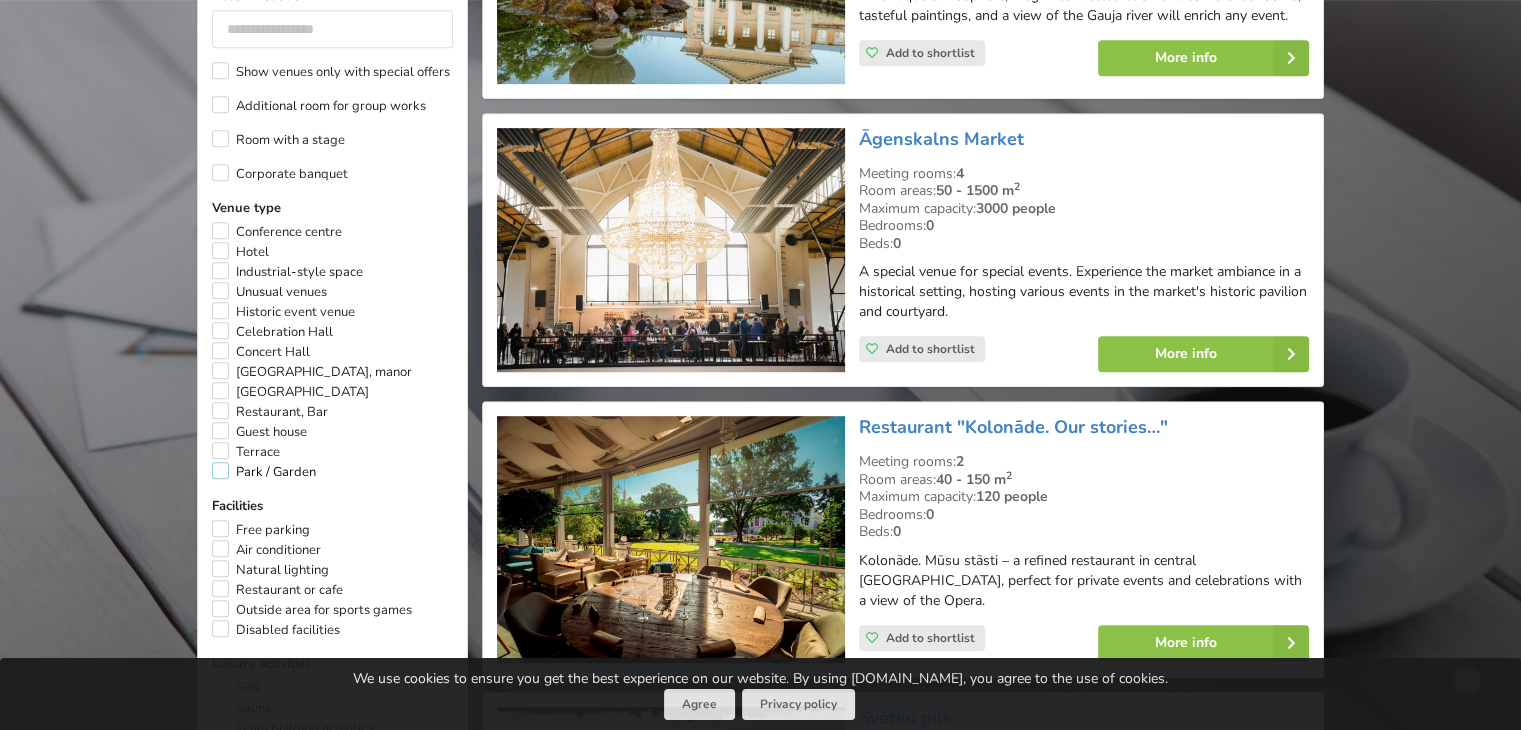 scroll, scrollTop: 1248, scrollLeft: 0, axis: vertical 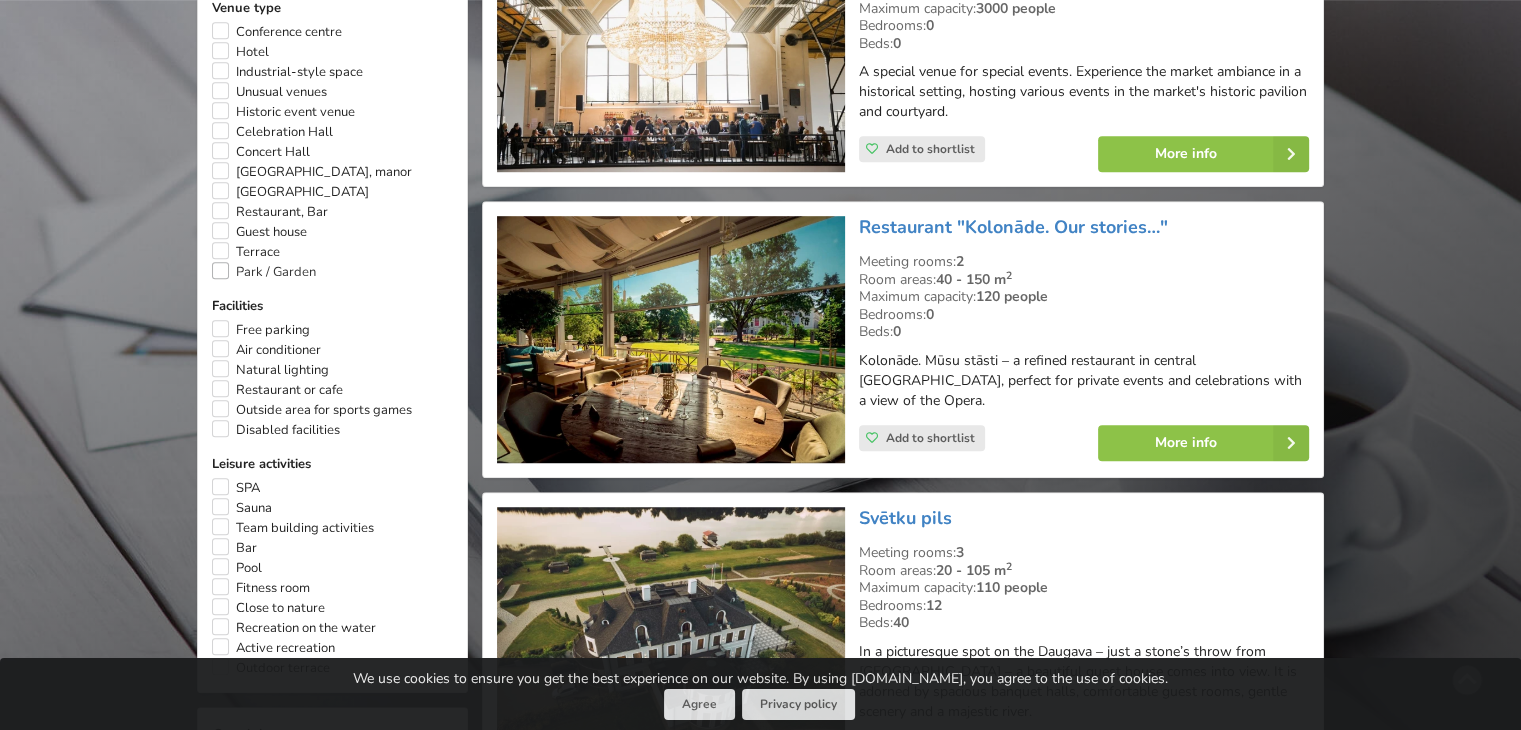 click on "Park / Garden" at bounding box center [264, 272] 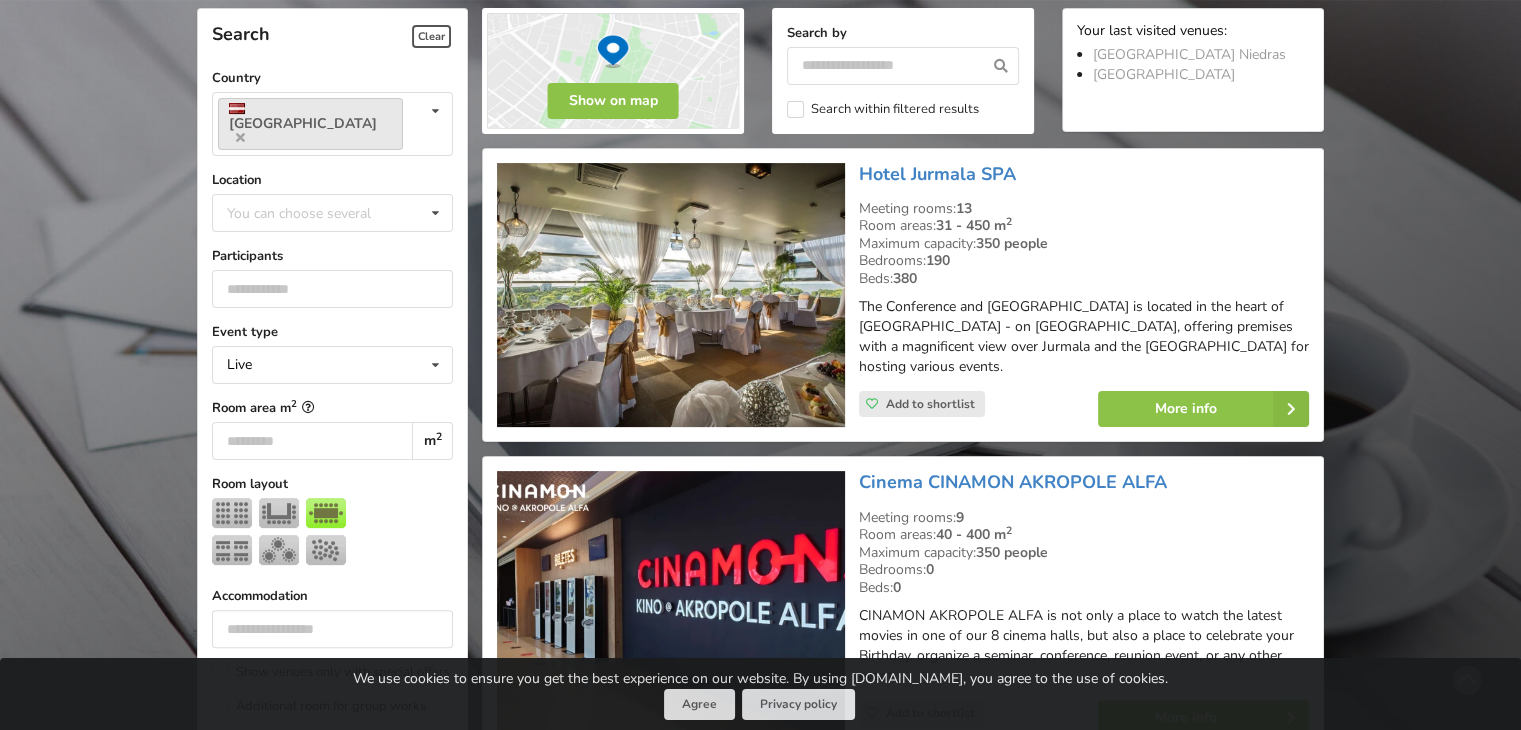 click on "Participants" at bounding box center [332, 256] 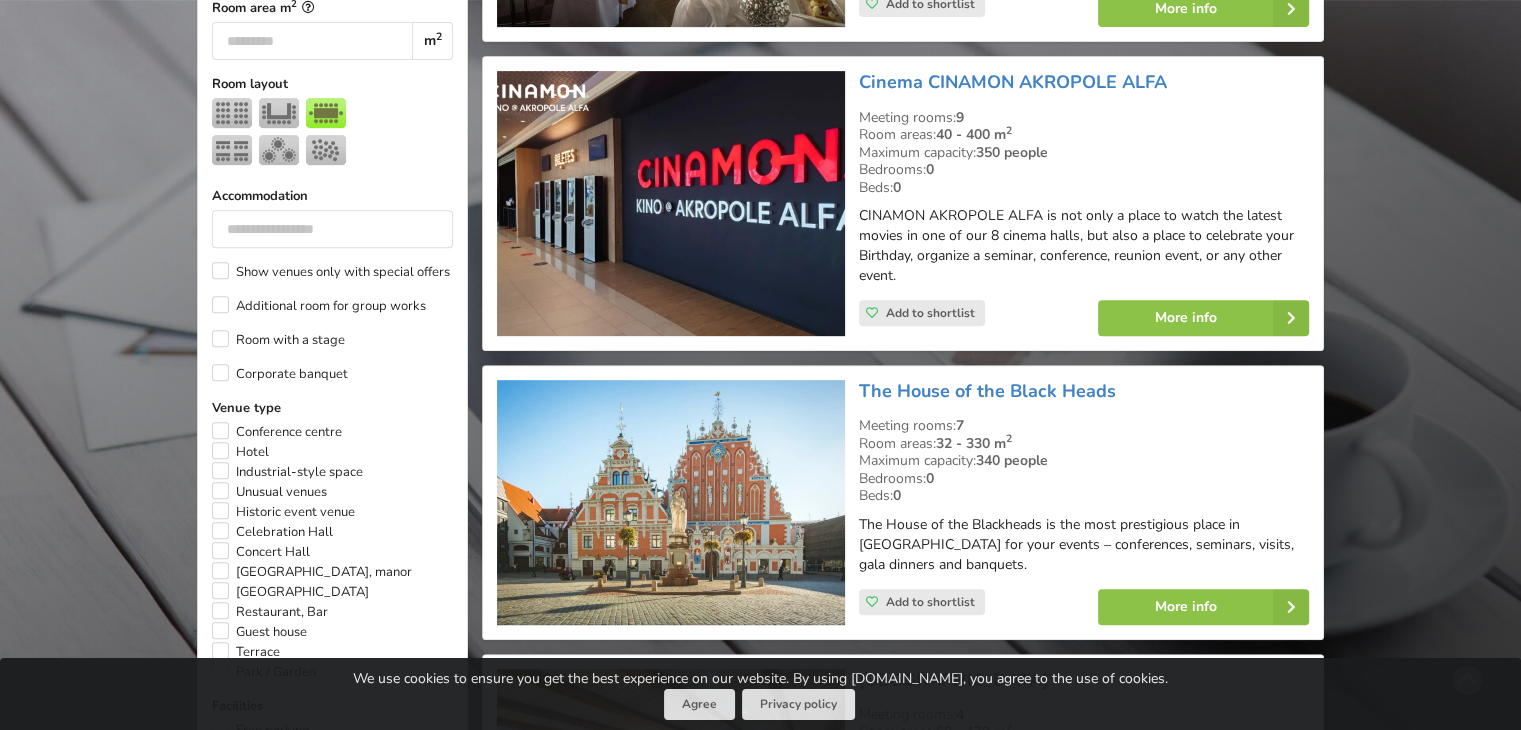 scroll, scrollTop: 1148, scrollLeft: 0, axis: vertical 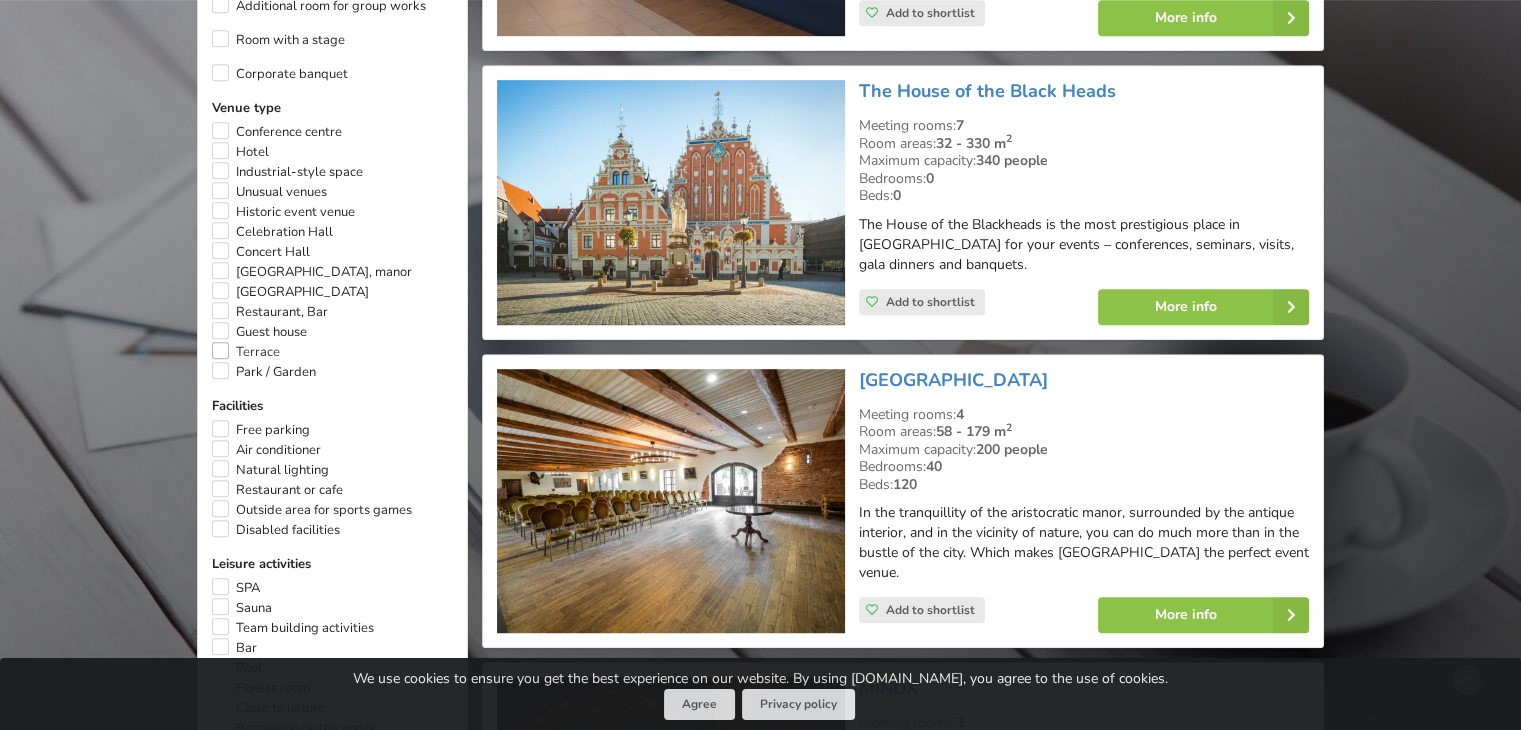 click on "Terrace" at bounding box center [246, 352] 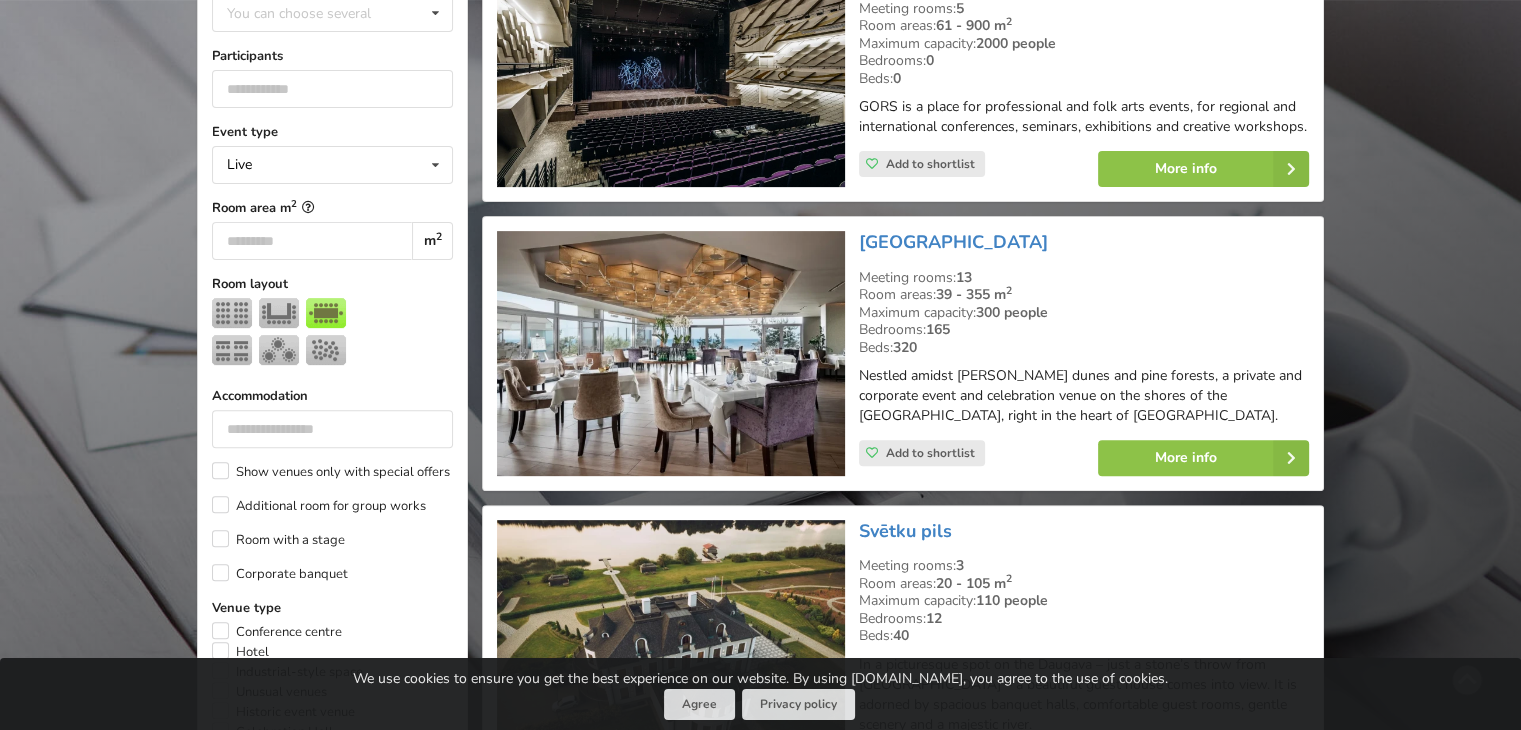 scroll, scrollTop: 948, scrollLeft: 0, axis: vertical 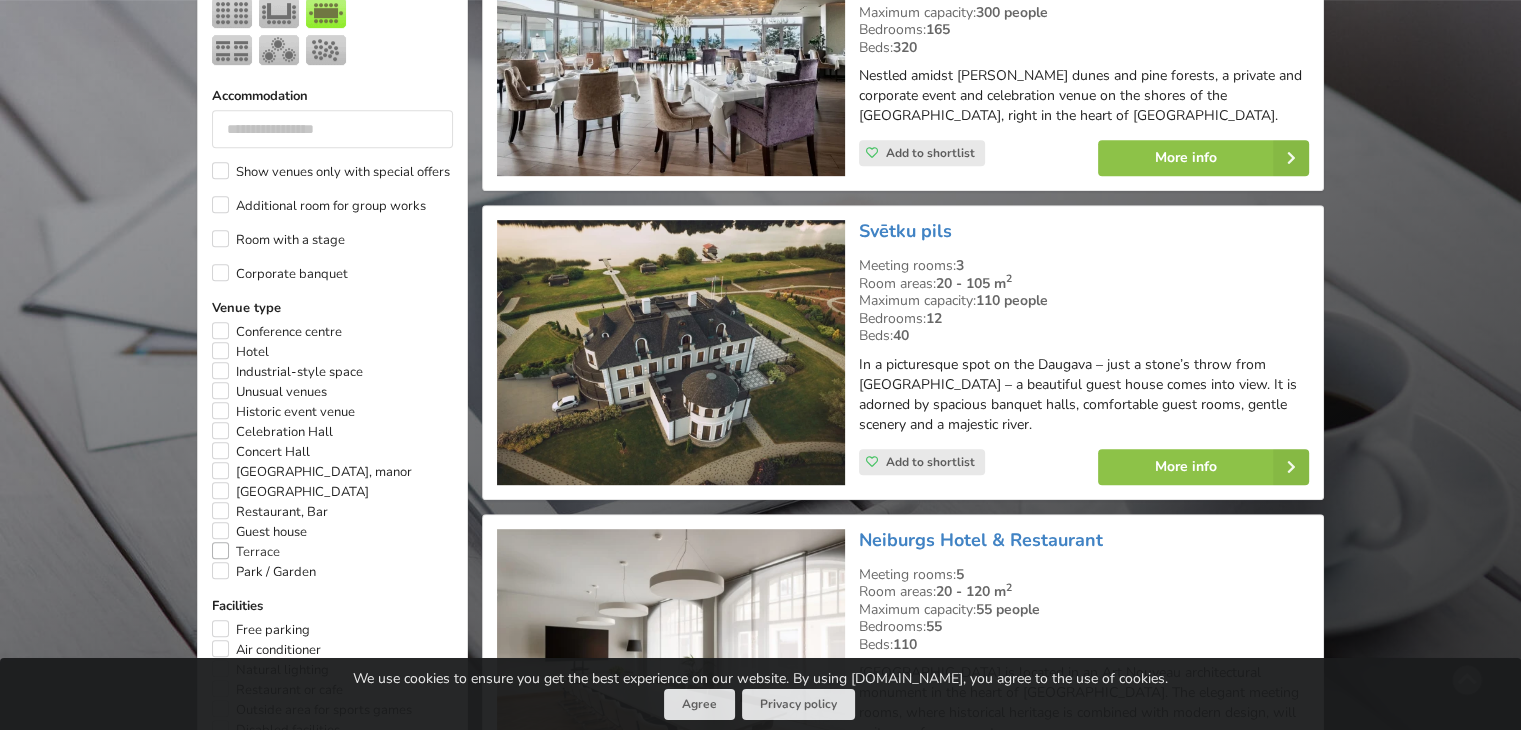 click on "Terrace" at bounding box center [246, 552] 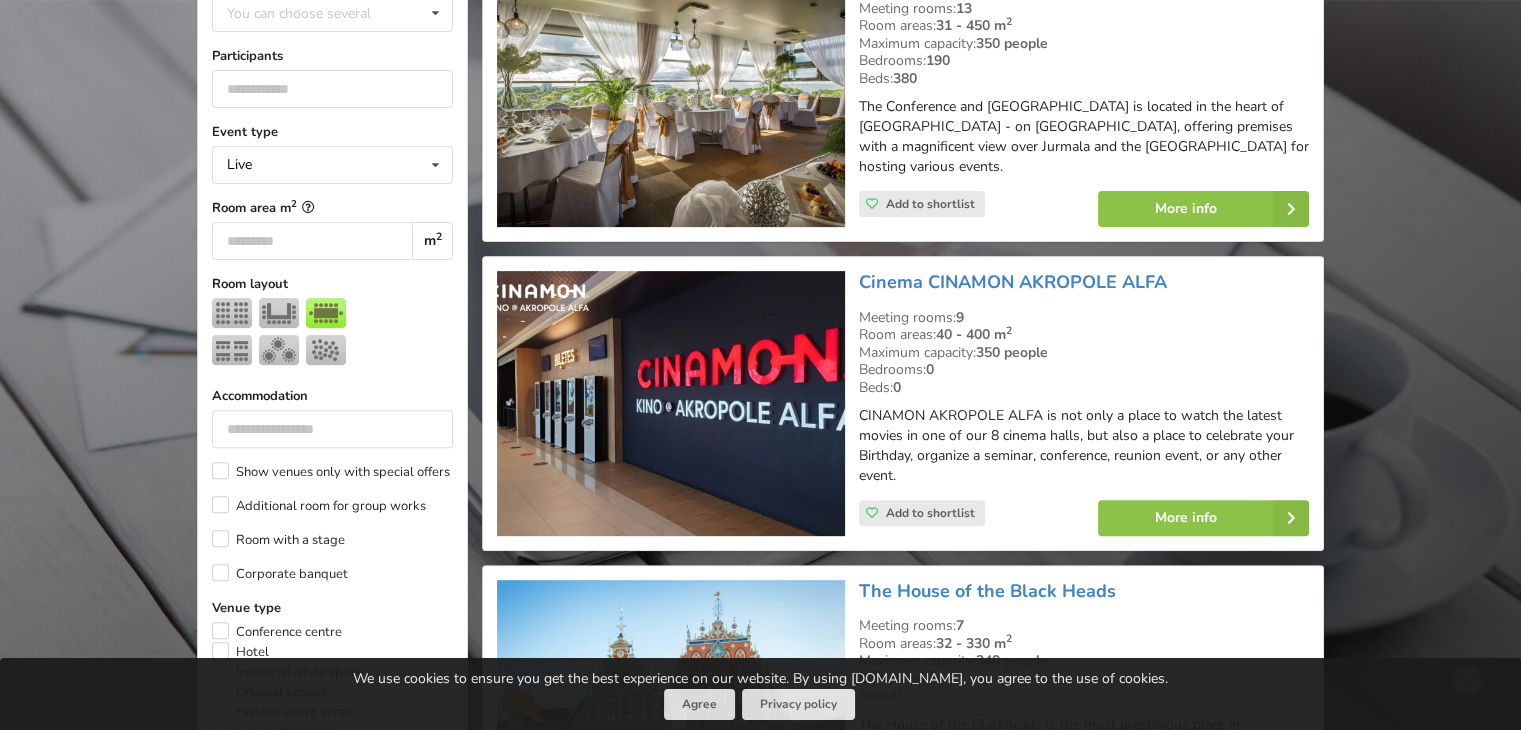 scroll, scrollTop: 448, scrollLeft: 0, axis: vertical 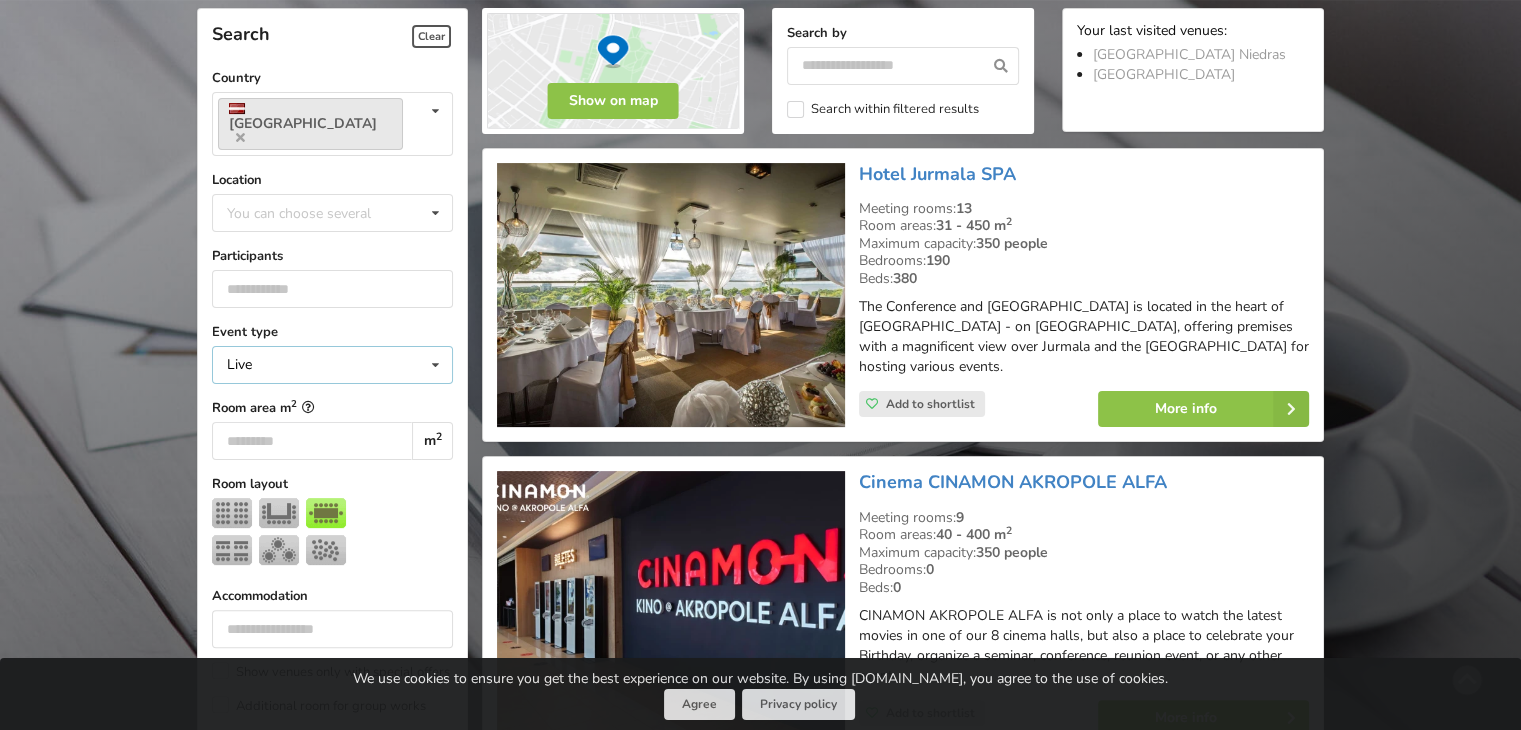 click on "Live   Live   Online   Hybrid (Live + Online)" at bounding box center [332, 365] 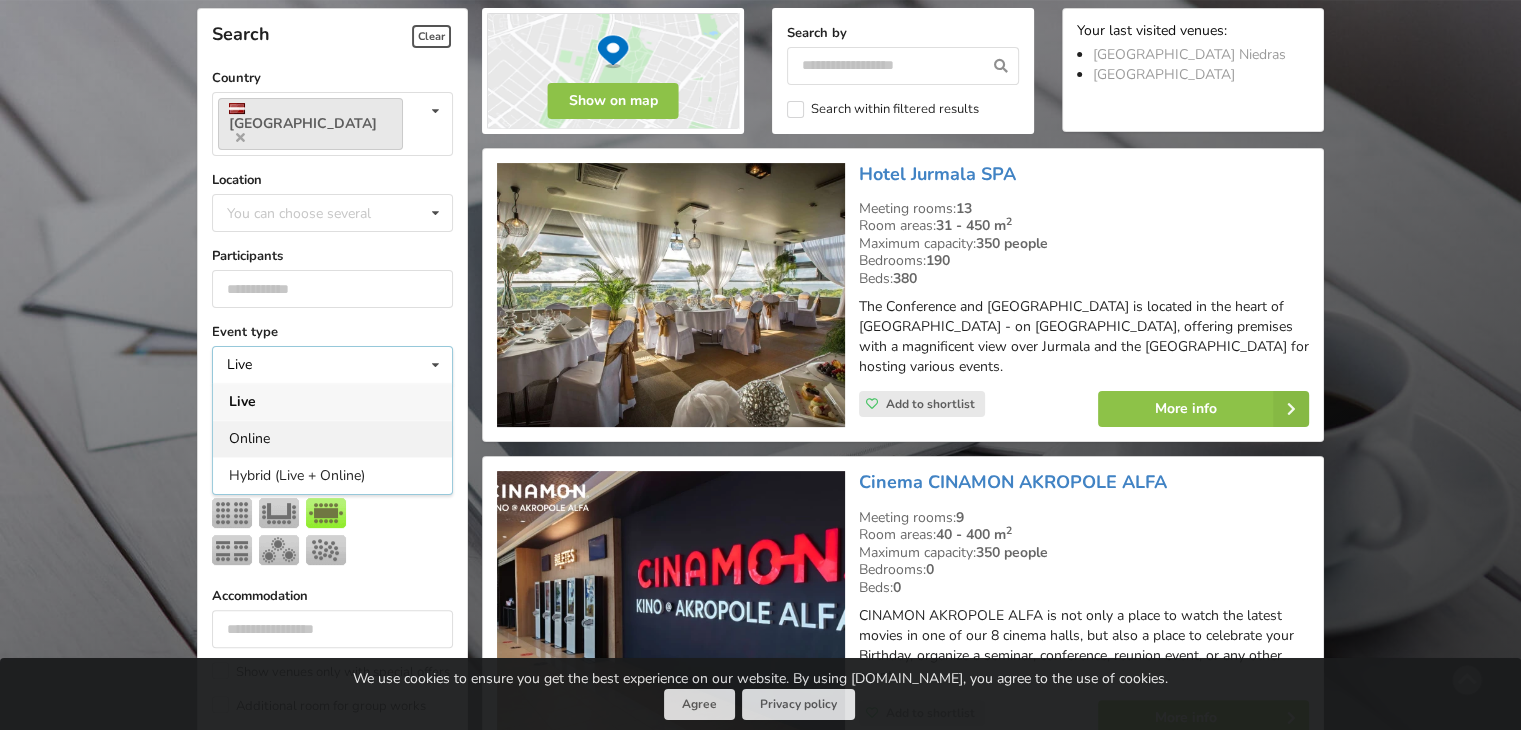 click on "Online" at bounding box center [332, 438] 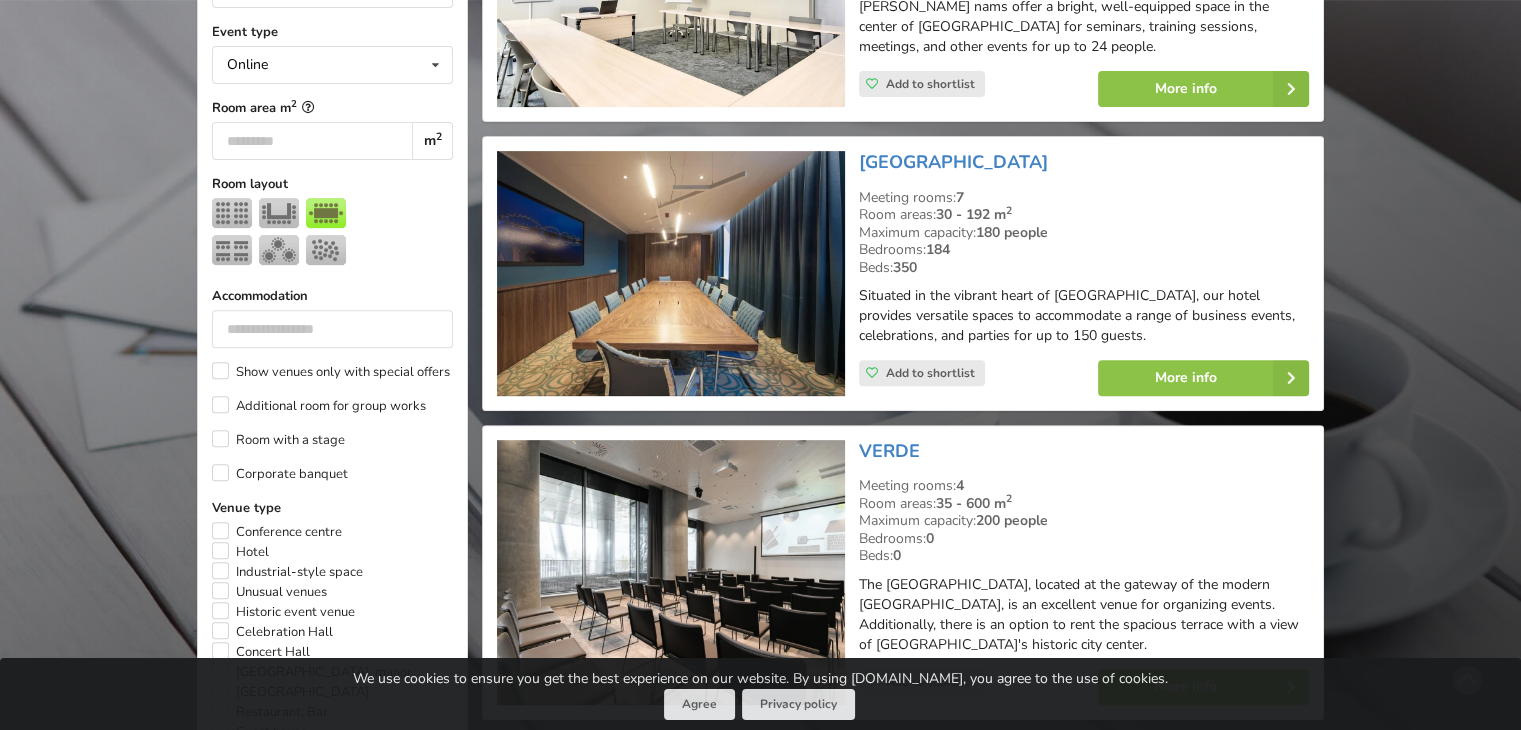 scroll, scrollTop: 448, scrollLeft: 0, axis: vertical 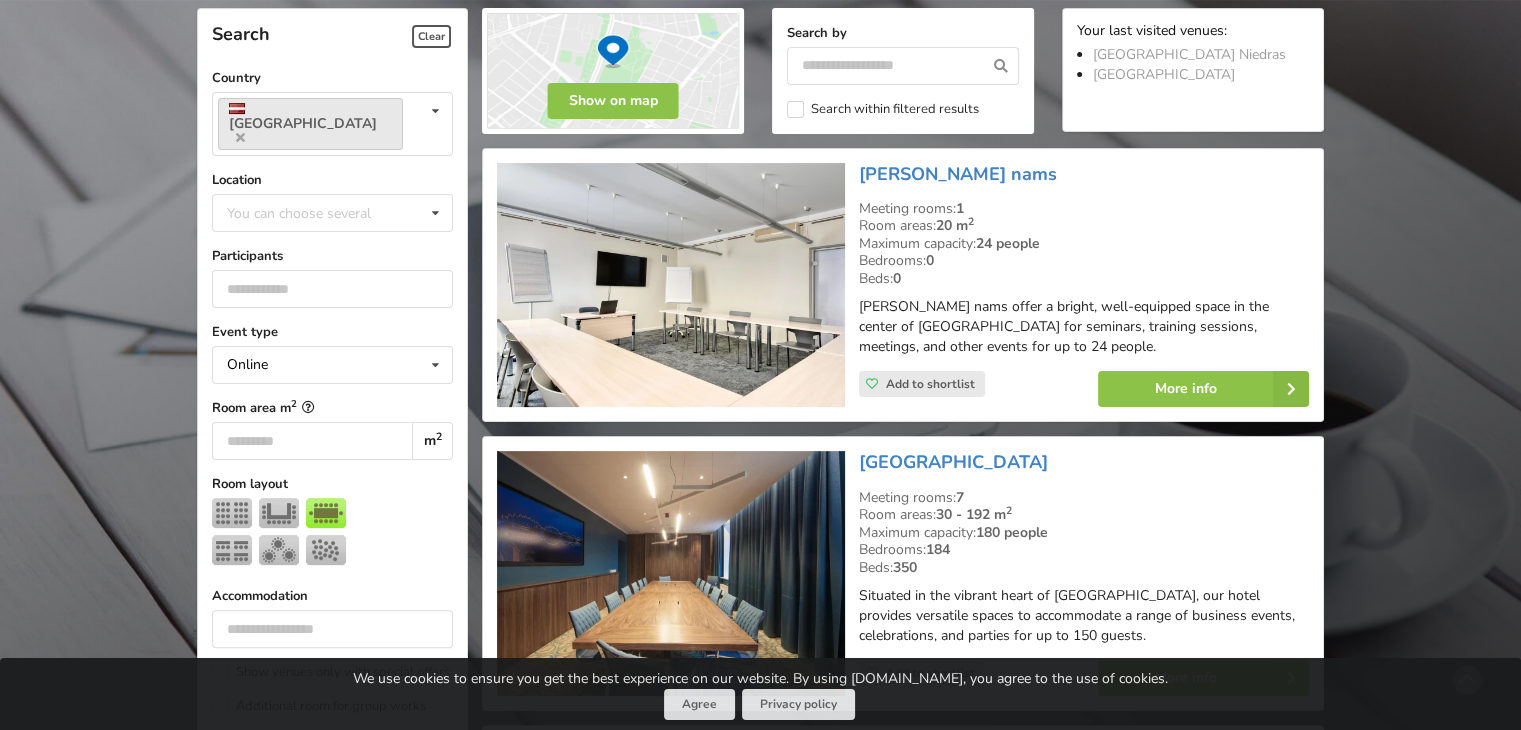 click on "[PERSON_NAME] nams offer a bright, well-equipped space in the center of [GEOGRAPHIC_DATA] for seminars, training sessions, meetings, and other events for up to 24 people." at bounding box center [1084, 327] 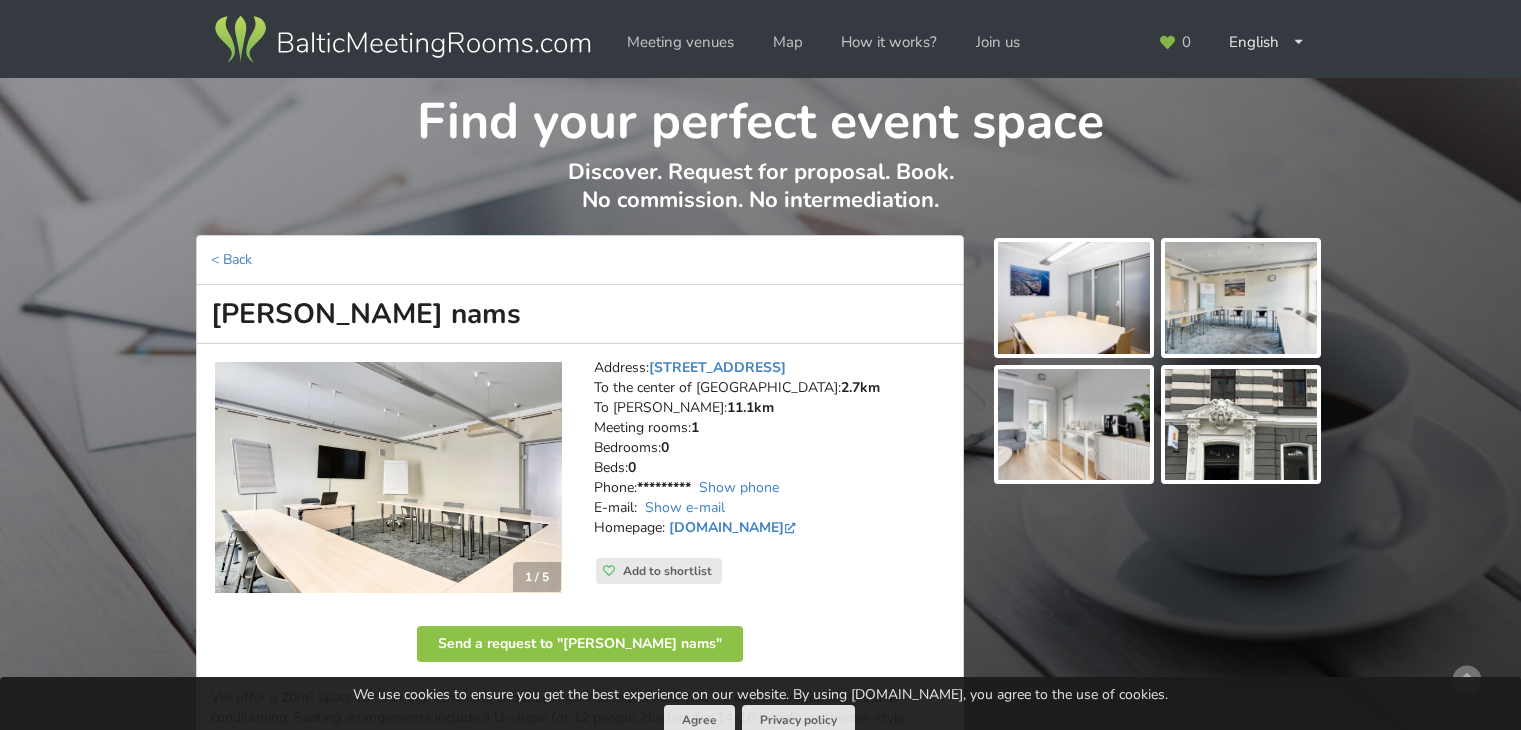 scroll, scrollTop: 0, scrollLeft: 0, axis: both 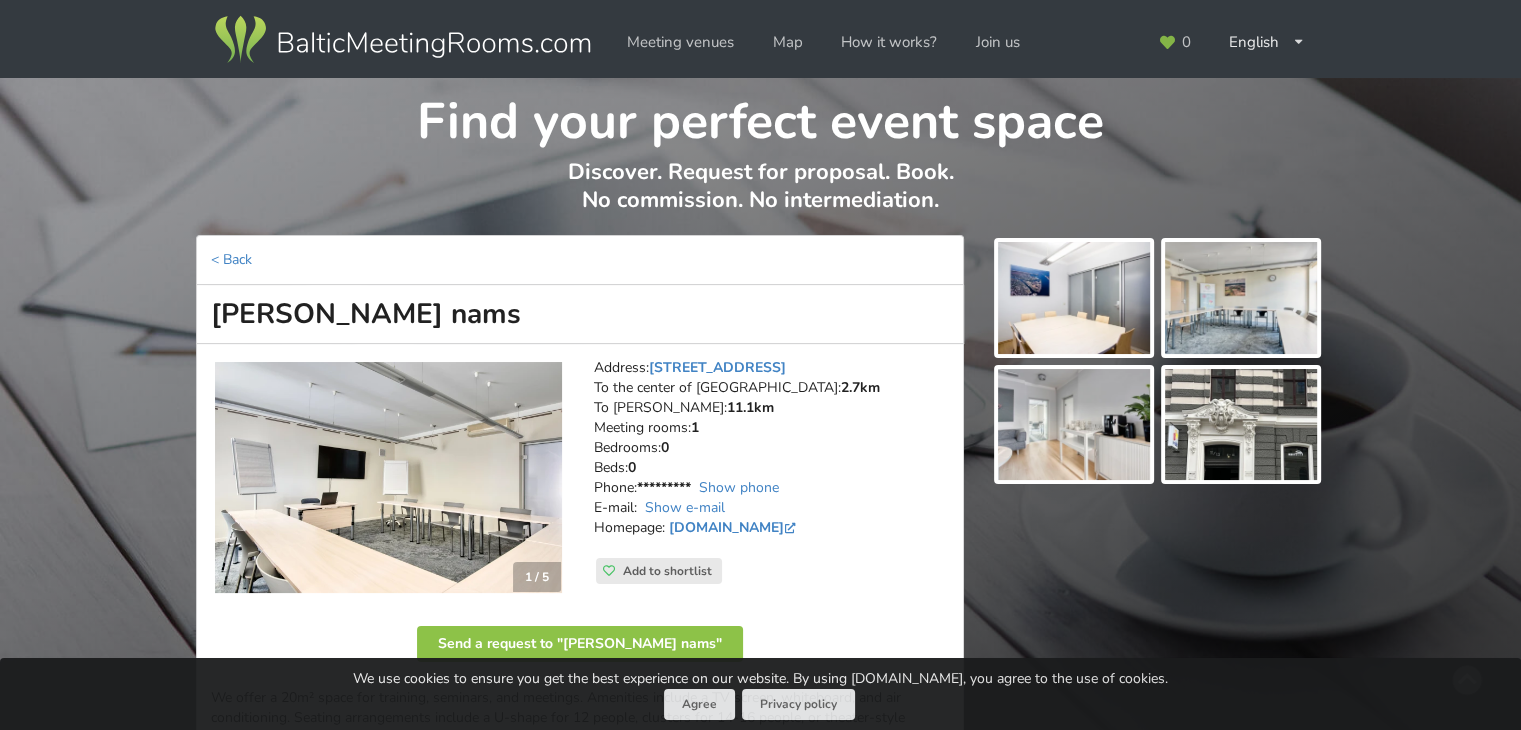 click at bounding box center (388, 478) 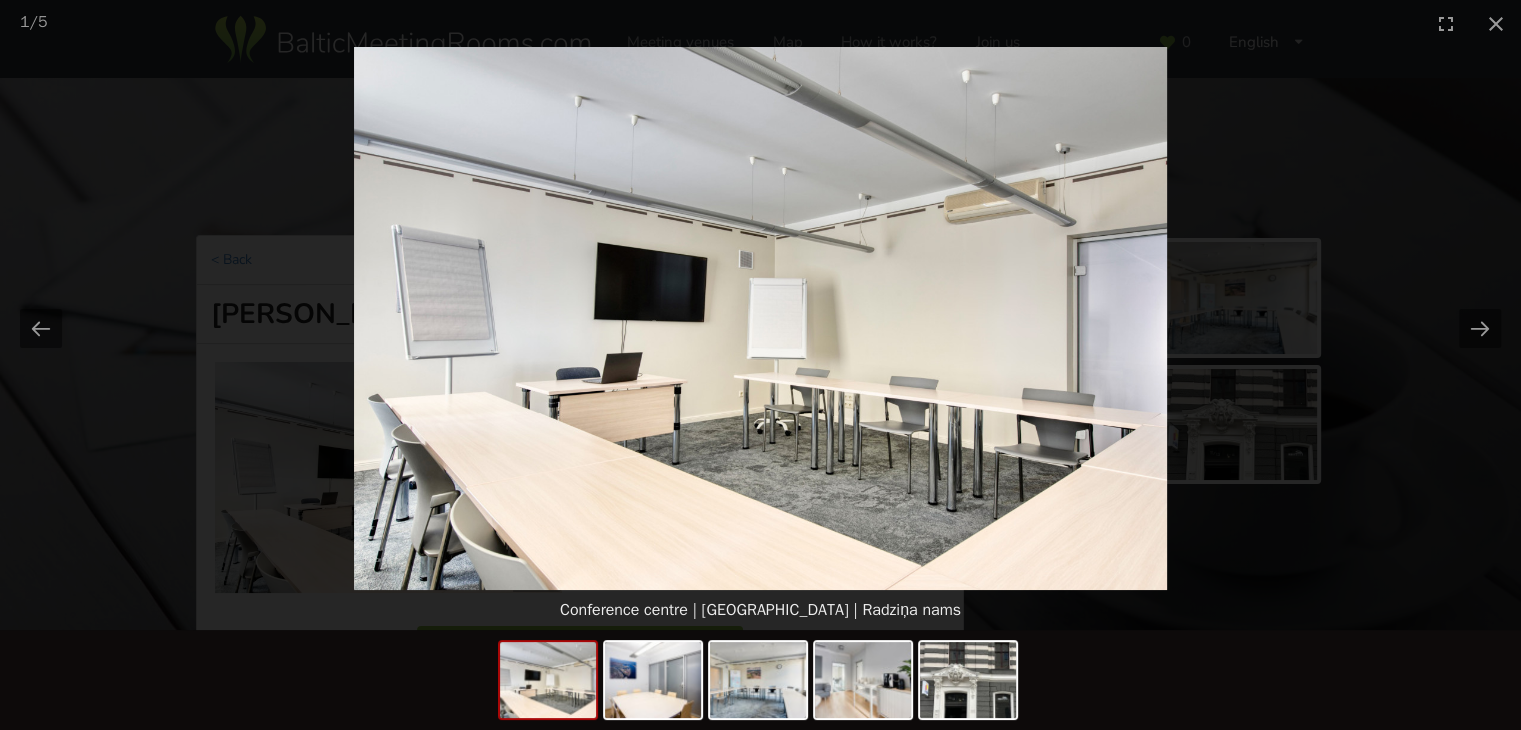 scroll, scrollTop: 0, scrollLeft: 0, axis: both 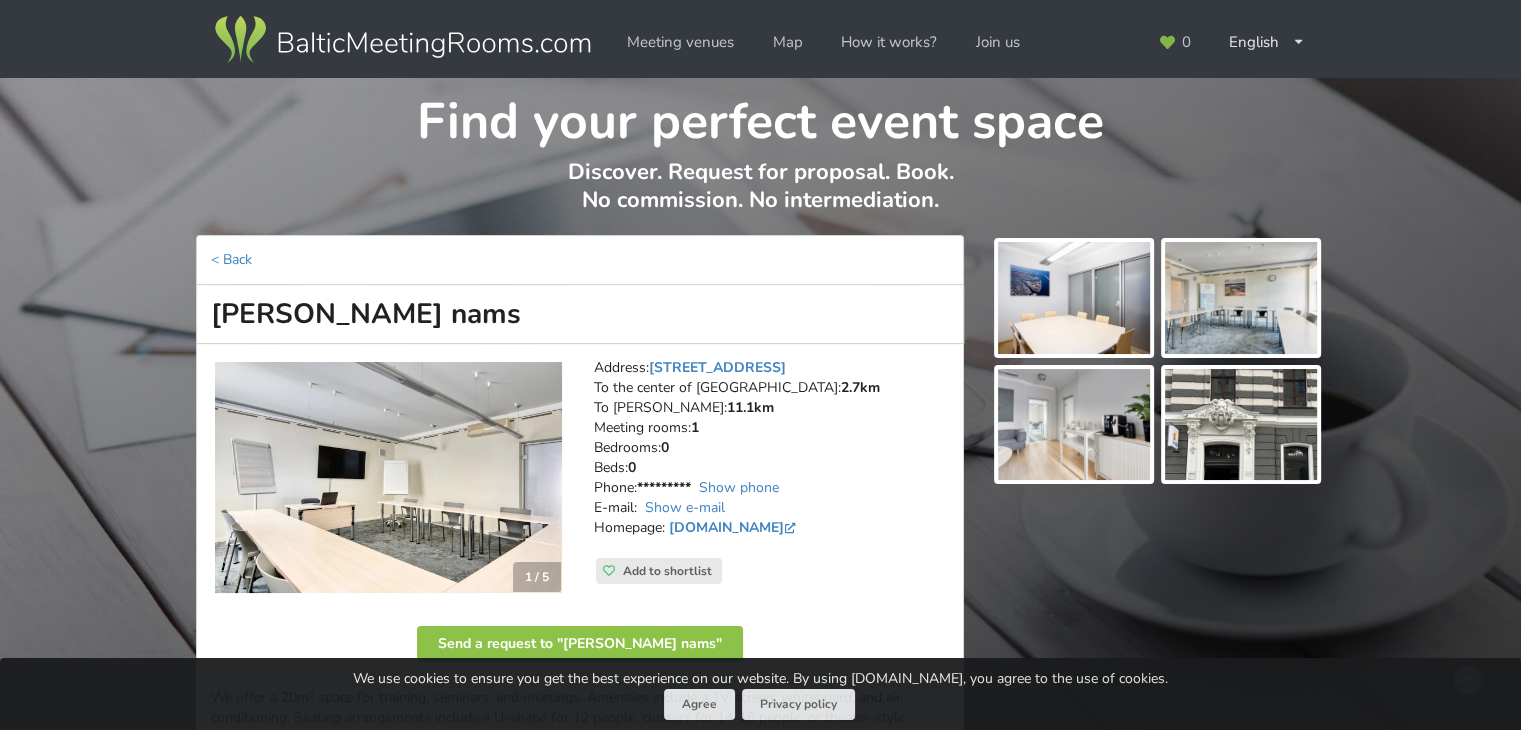 click on "Find your perfect event space" at bounding box center [760, 116] 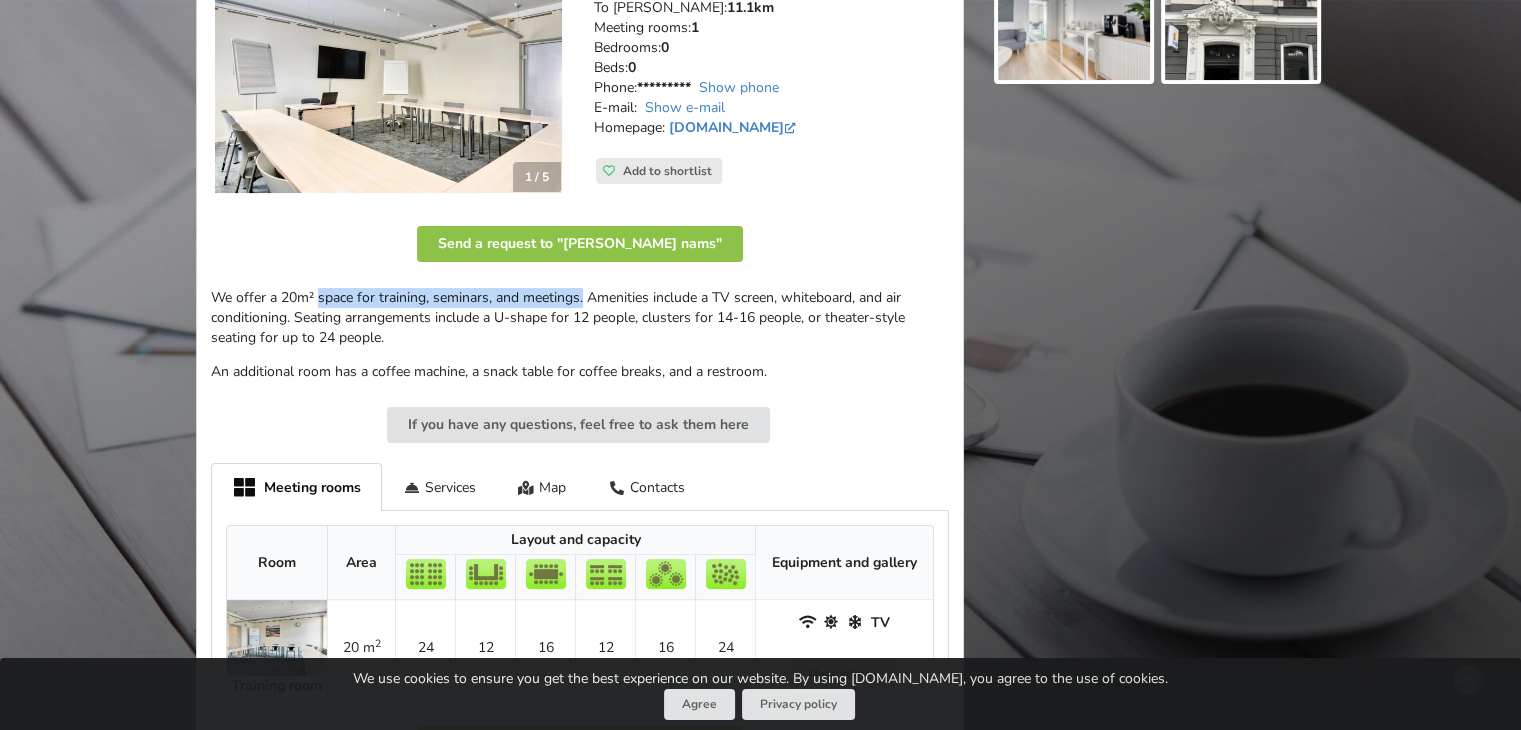 drag, startPoint x: 320, startPoint y: 296, endPoint x: 583, endPoint y: 298, distance: 263.0076 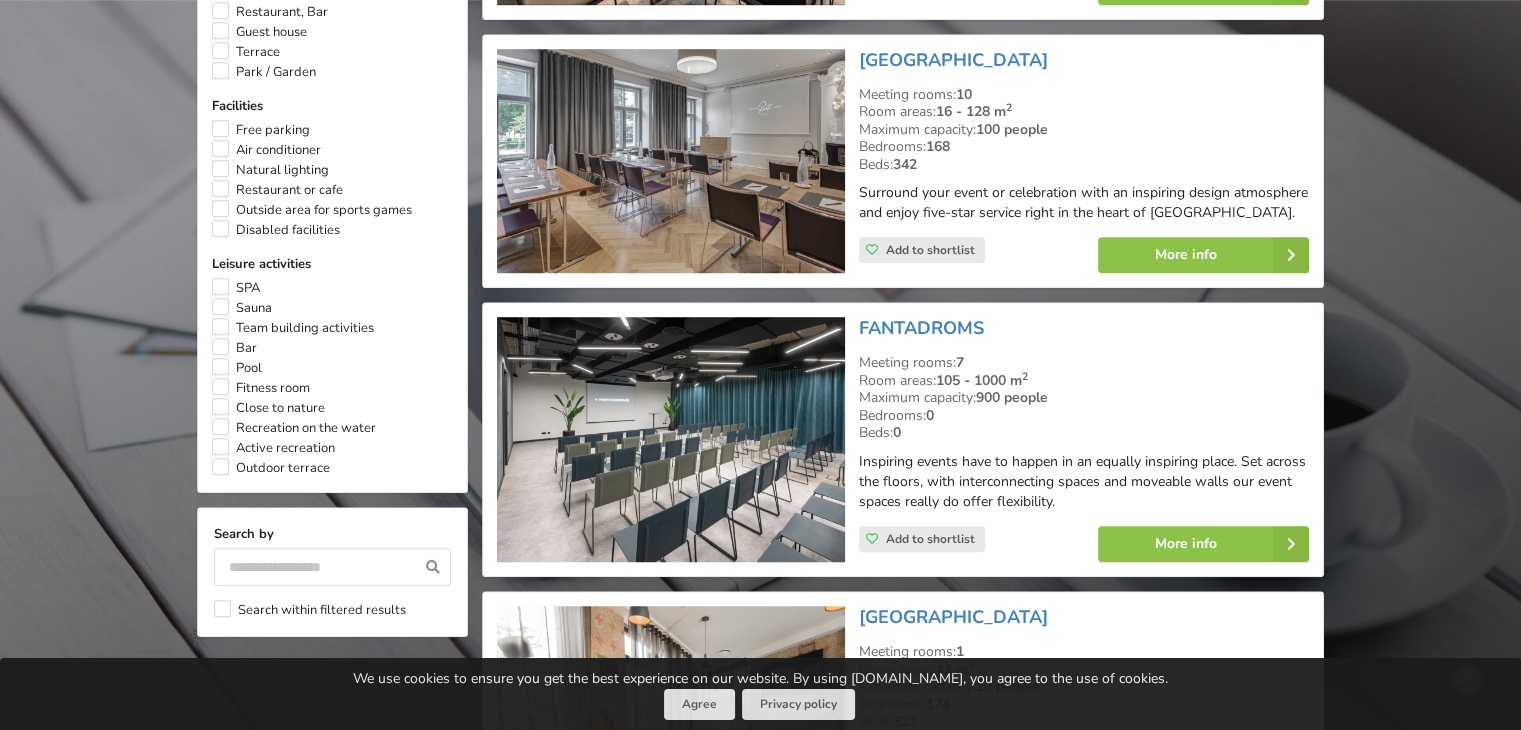 scroll, scrollTop: 1548, scrollLeft: 0, axis: vertical 